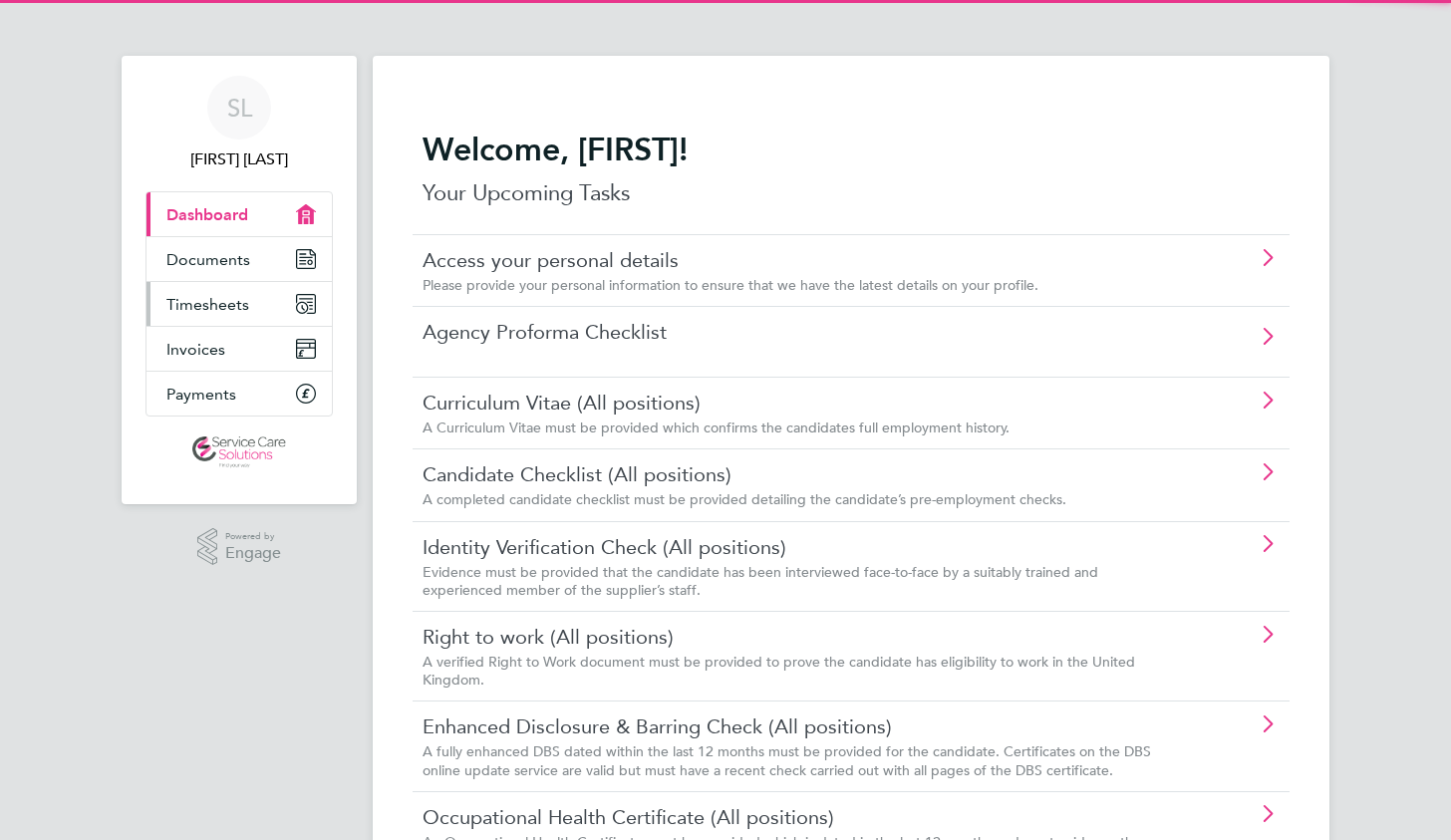 scroll, scrollTop: 0, scrollLeft: 0, axis: both 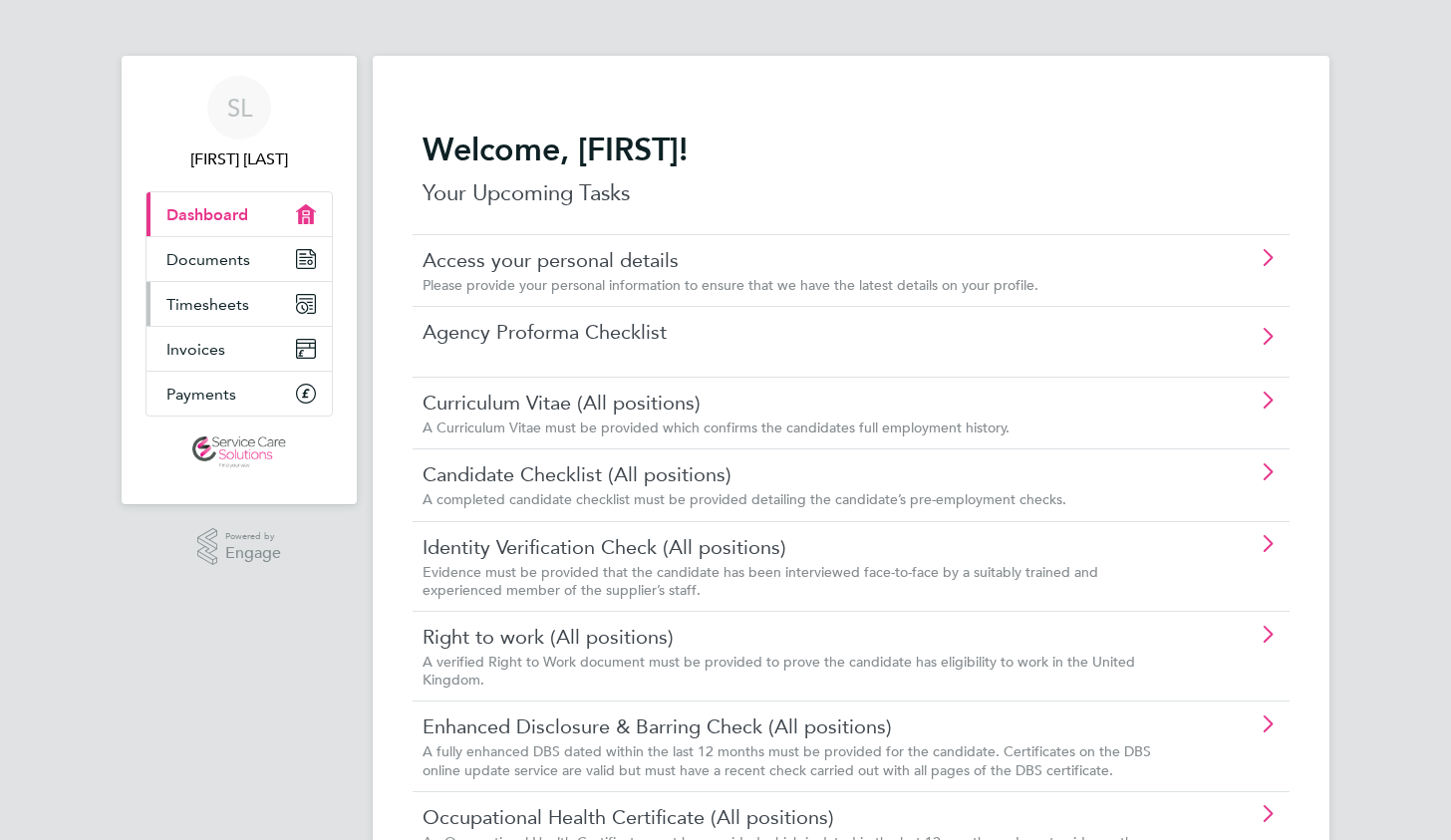 click on "Timesheets" at bounding box center [239, 304] 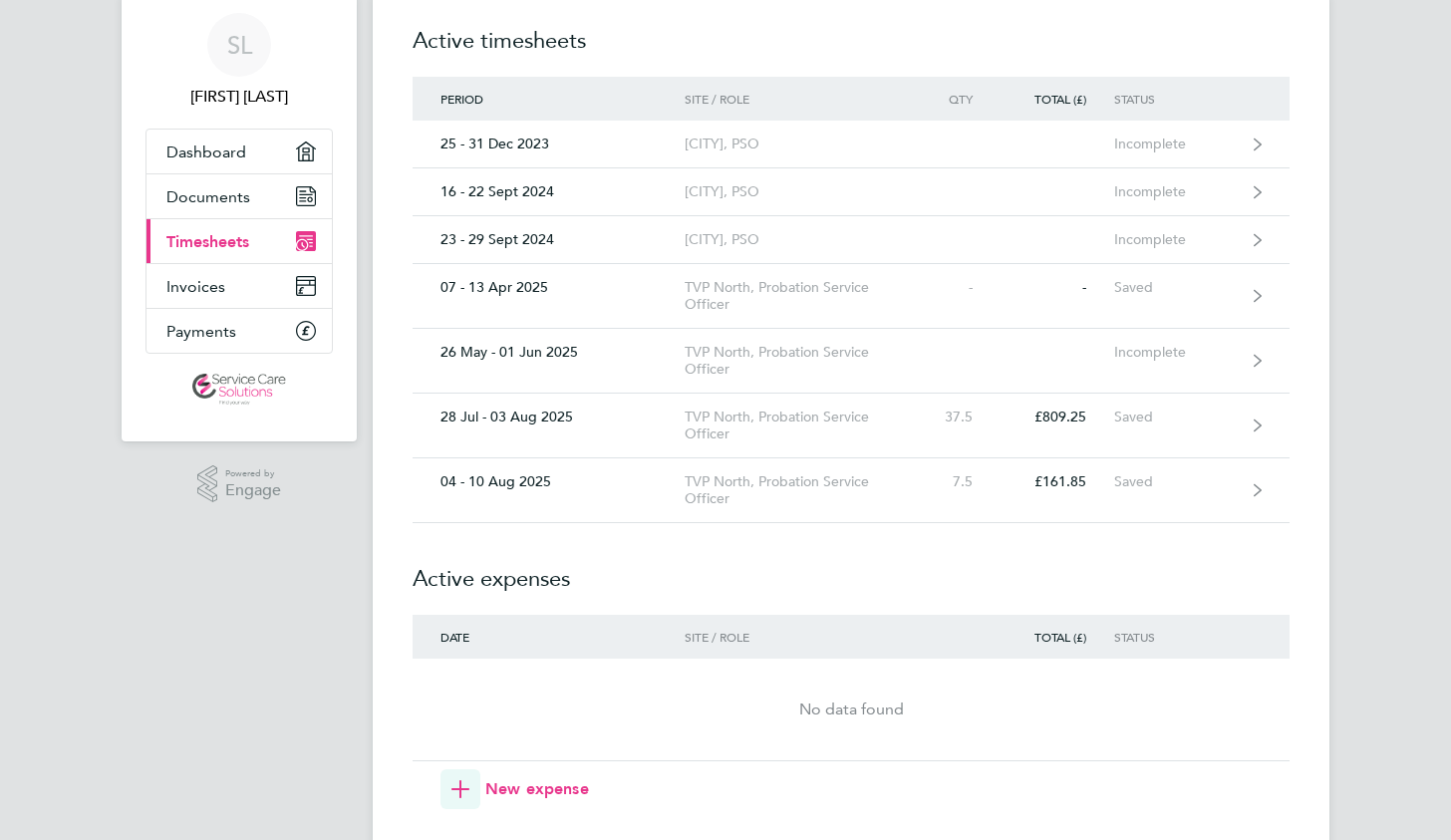 scroll, scrollTop: 0, scrollLeft: 0, axis: both 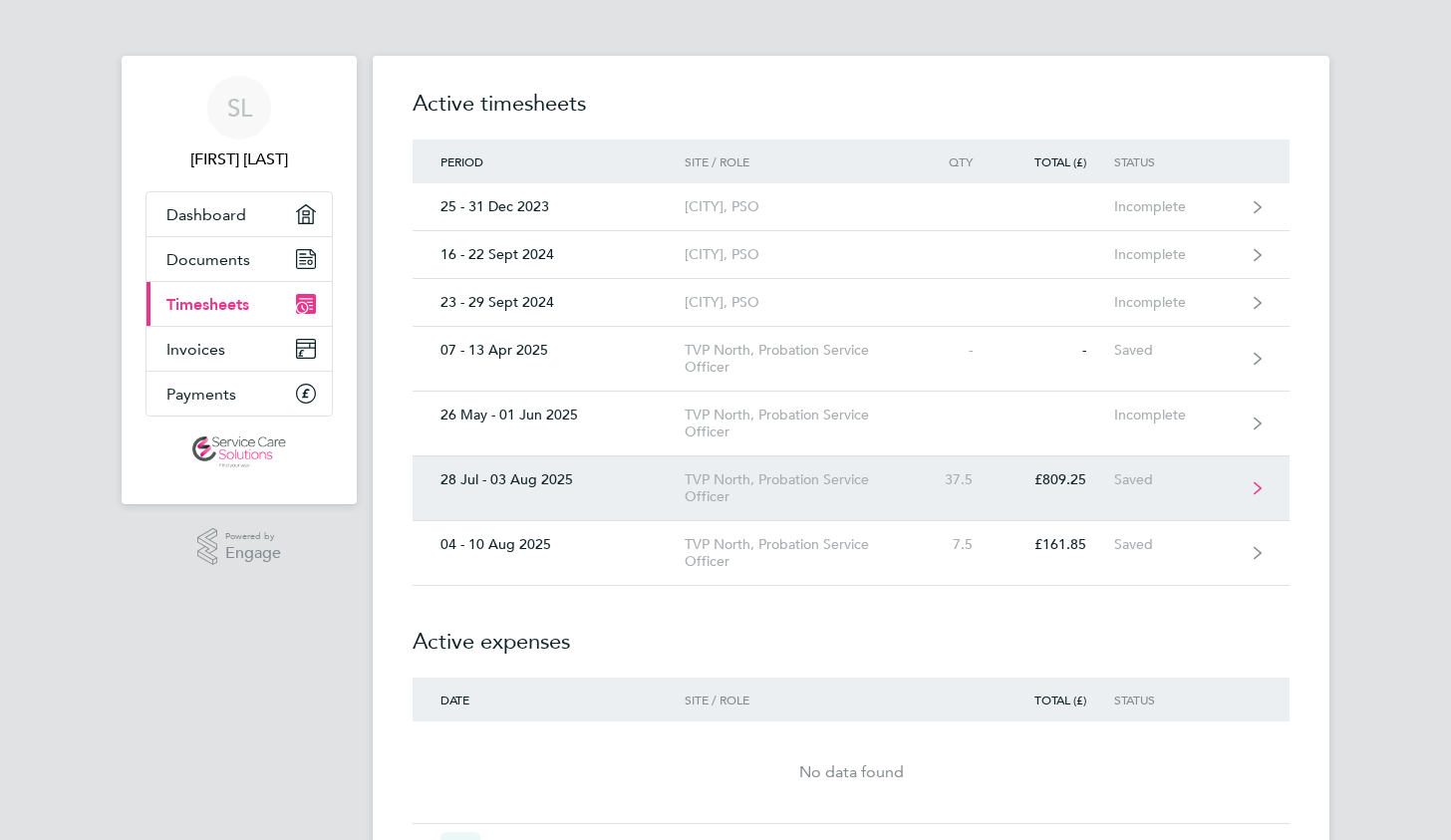click on "TVP North, Probation Service Officer" 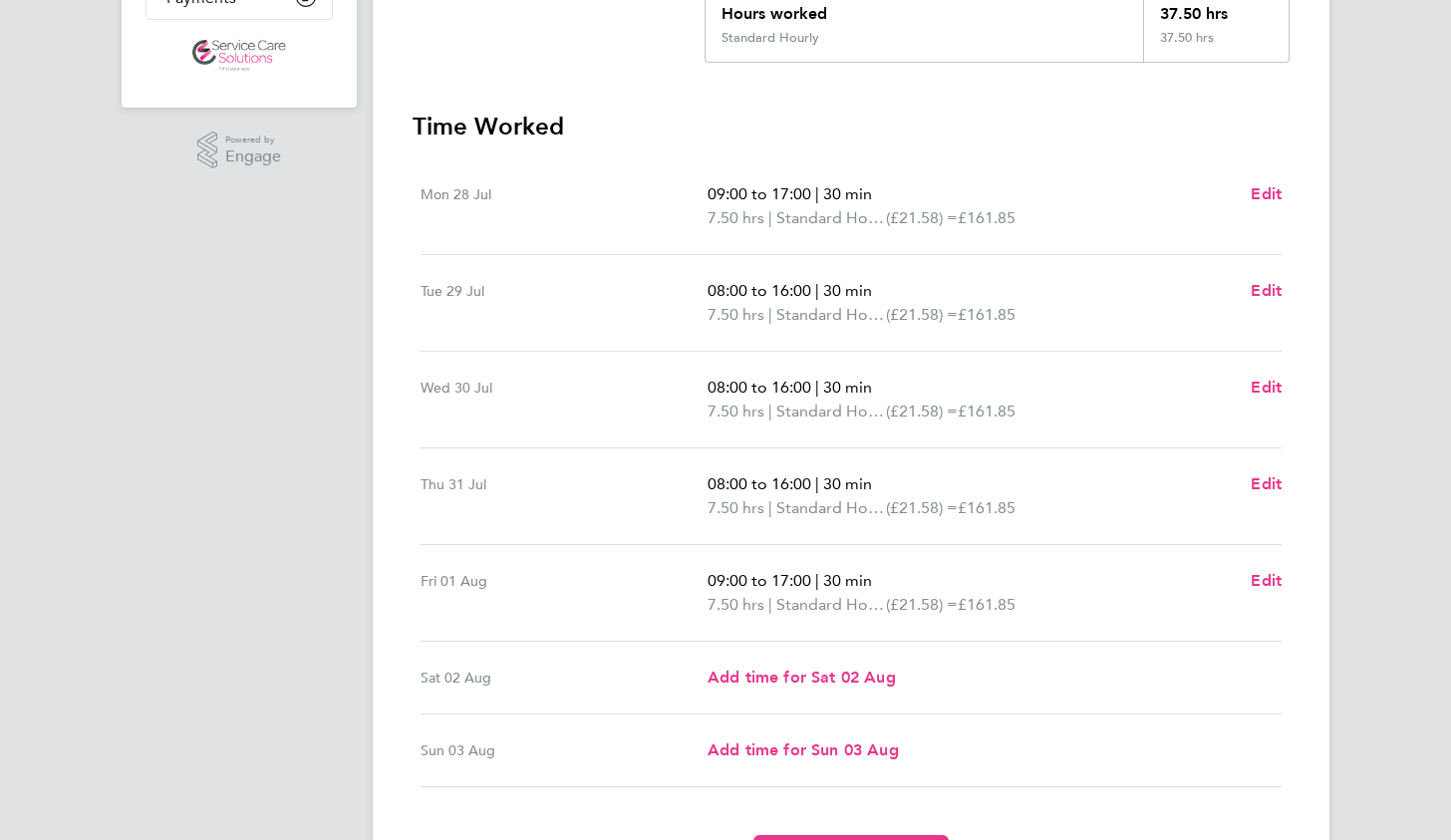 scroll, scrollTop: 436, scrollLeft: 0, axis: vertical 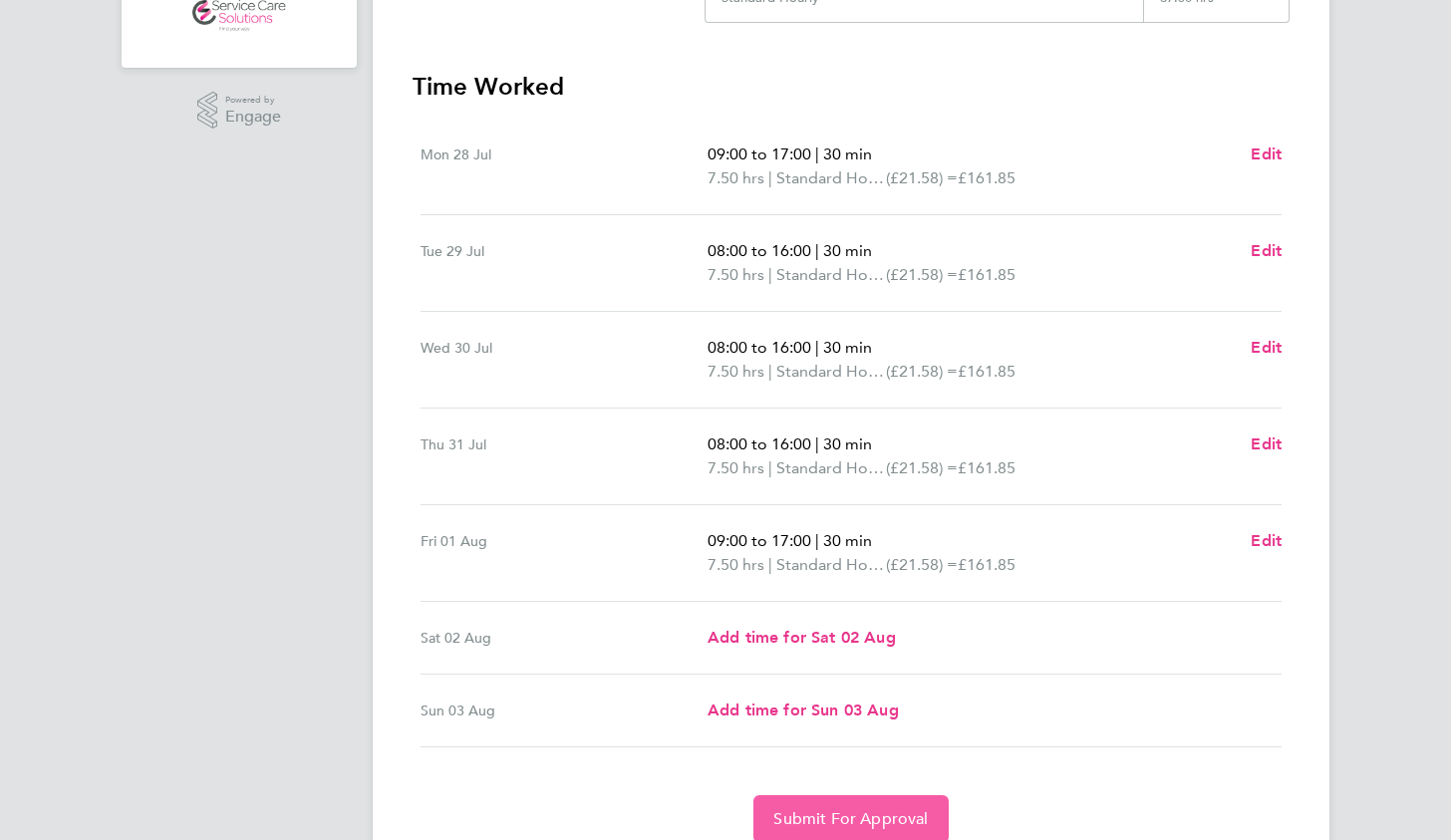 click on "Submit For Approval" 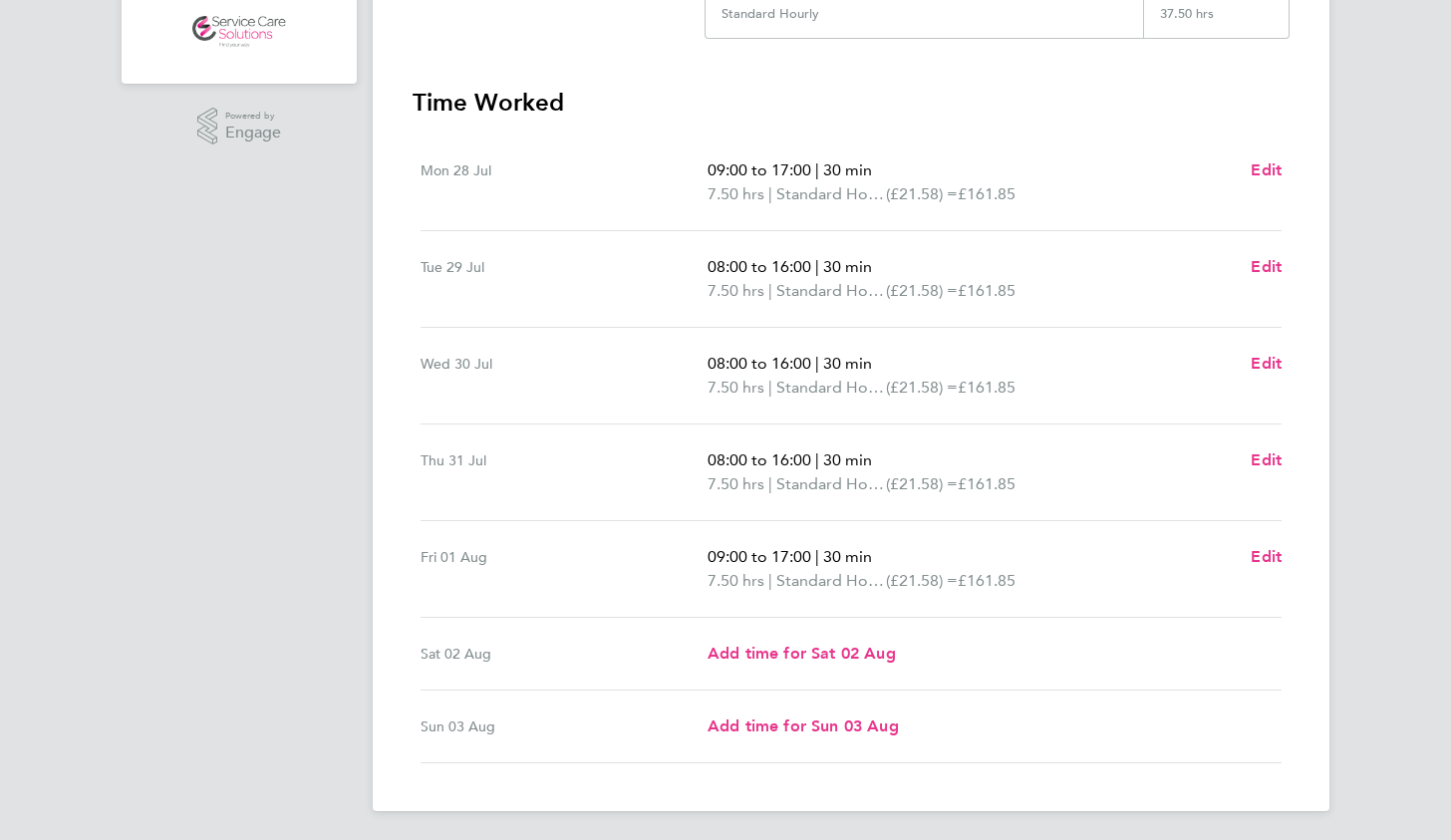 scroll, scrollTop: 0, scrollLeft: 0, axis: both 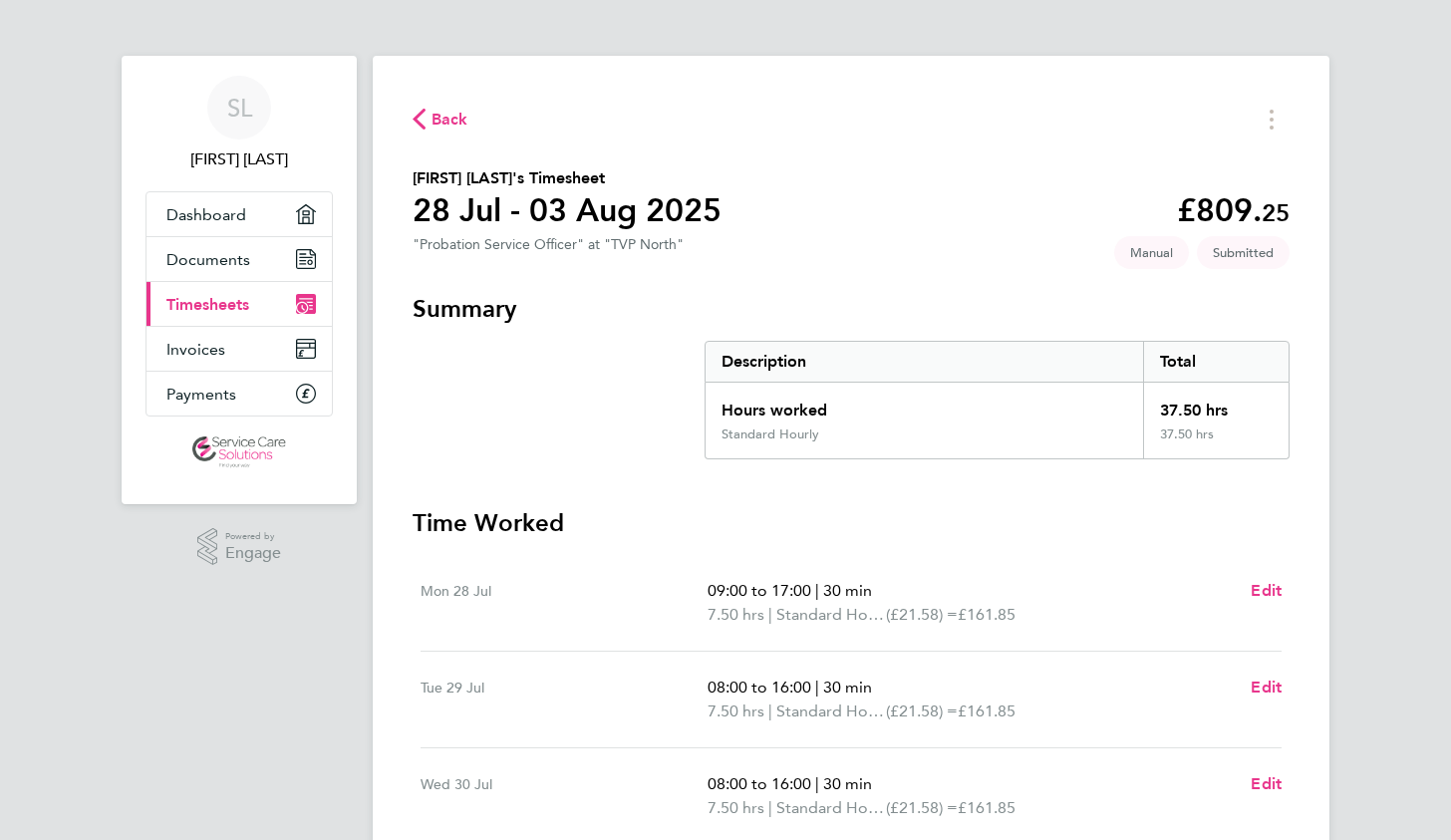 click on "Back" 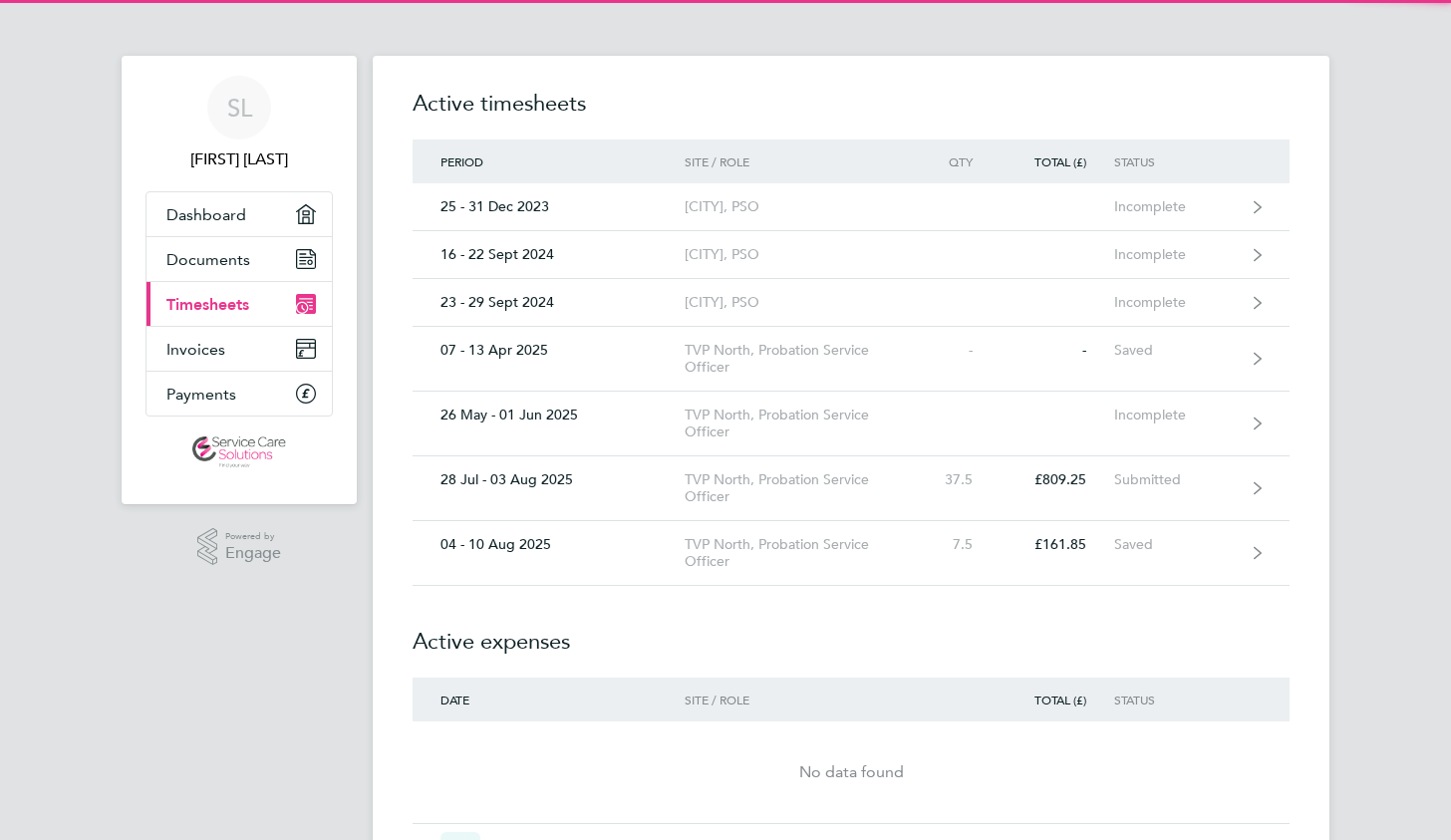 scroll, scrollTop: 128, scrollLeft: 0, axis: vertical 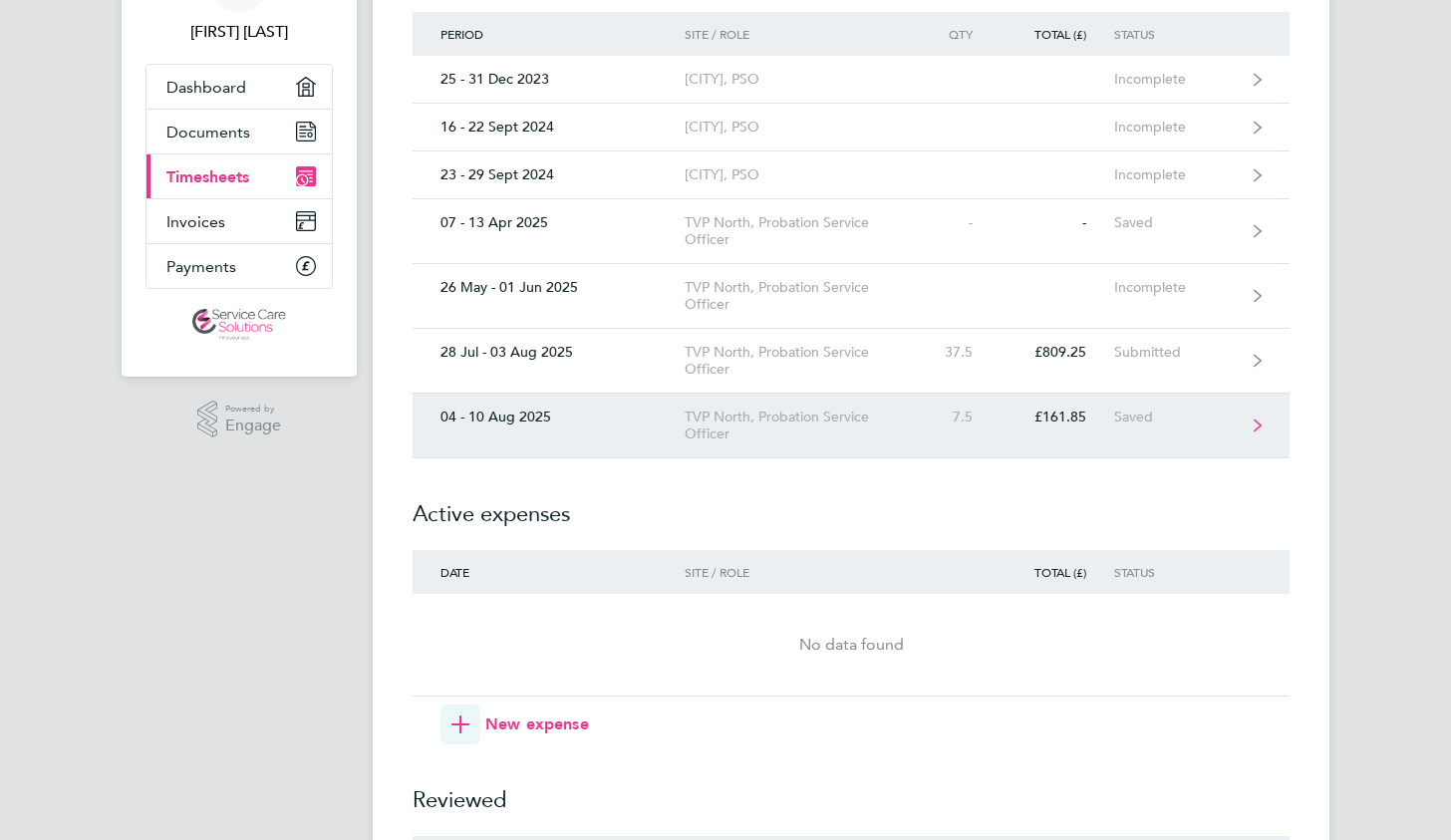 click on "[DATE] - [DATE]  TVP North, Probation Service Officer  7.5   £161.85   Saved" 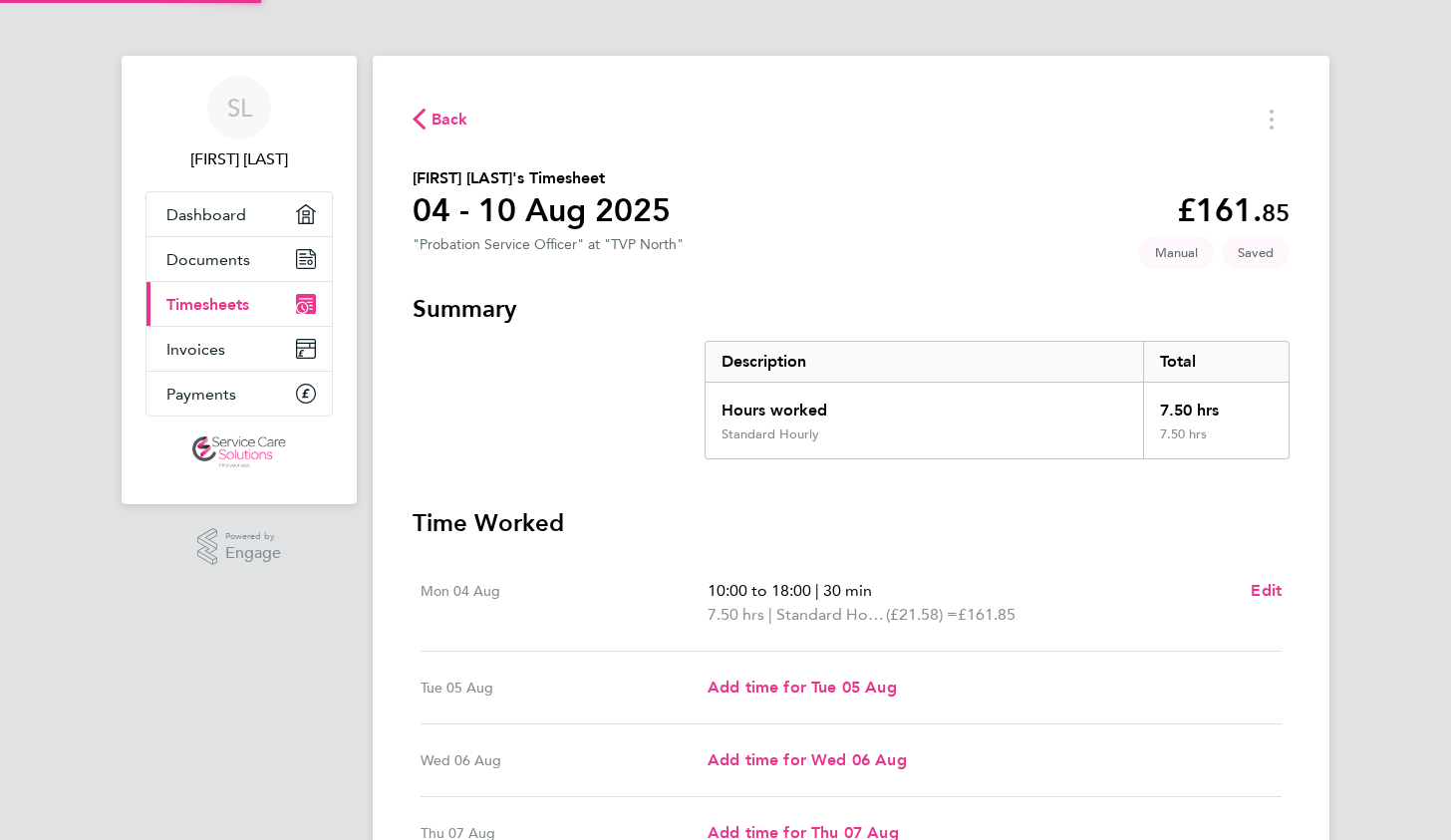 scroll, scrollTop: 222, scrollLeft: 0, axis: vertical 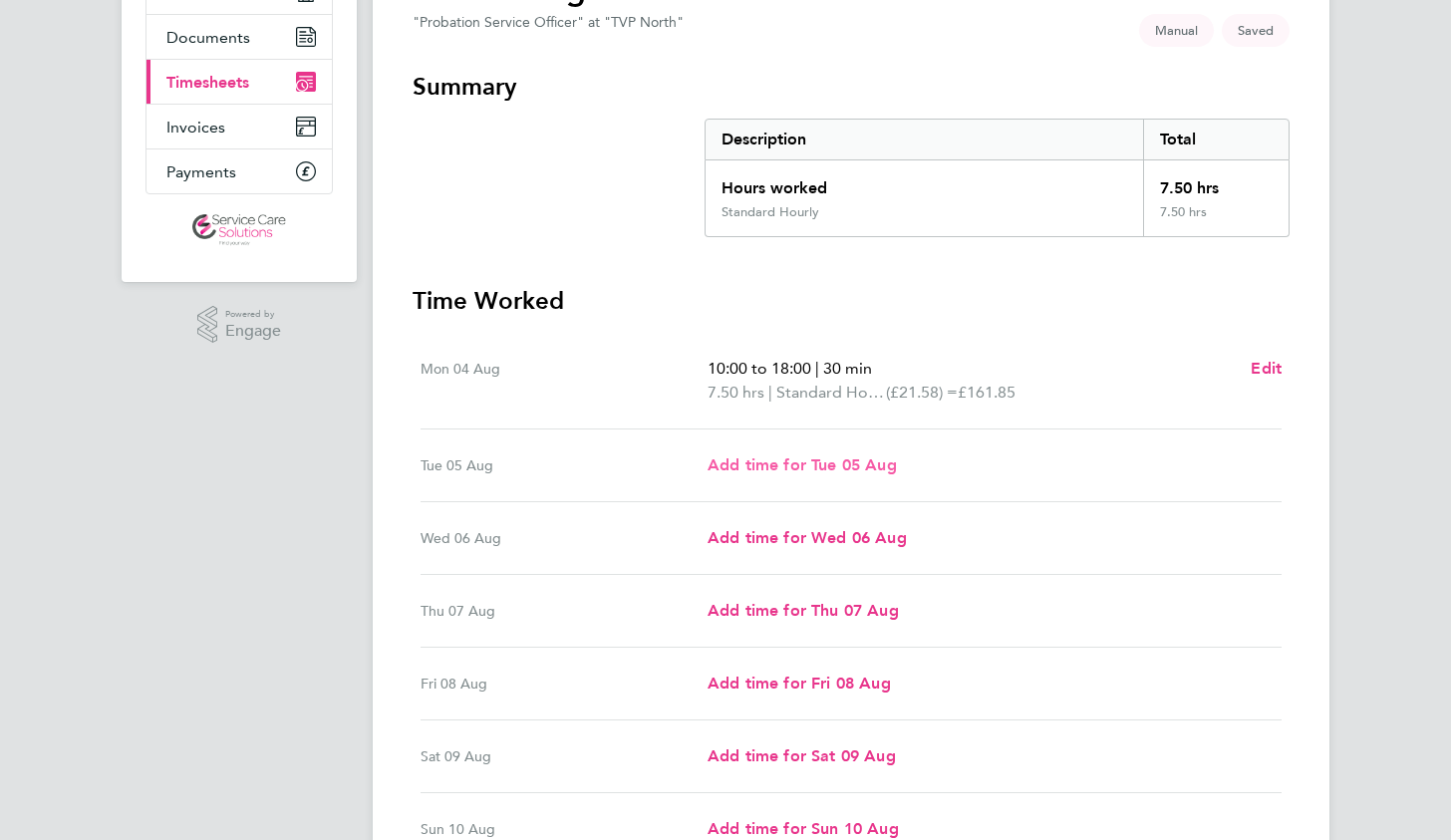 click on "Add time for Tue 05 Aug" at bounding box center [802, 464] 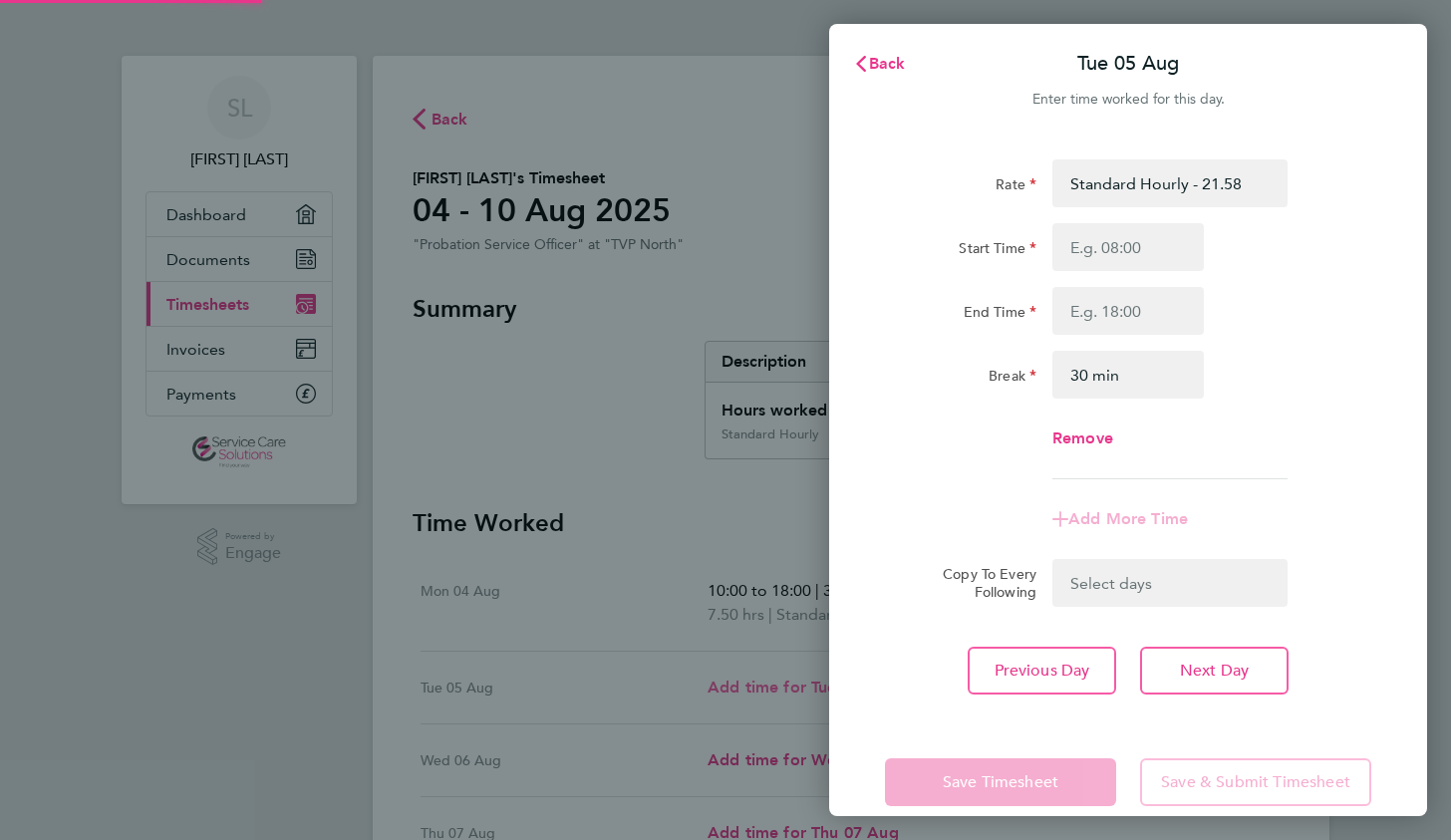 scroll, scrollTop: 0, scrollLeft: 0, axis: both 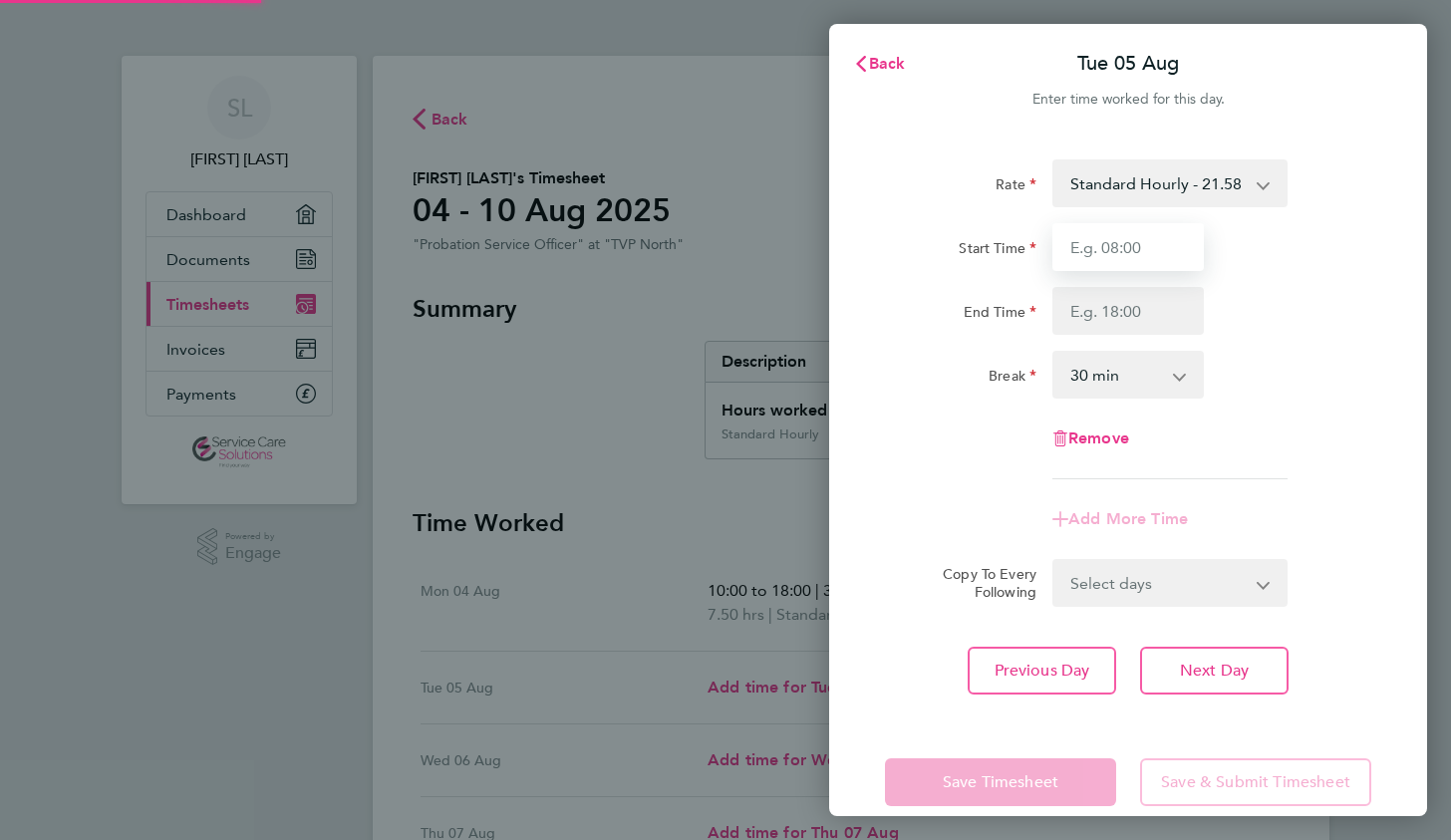 click on "Start Time" at bounding box center [1128, 247] 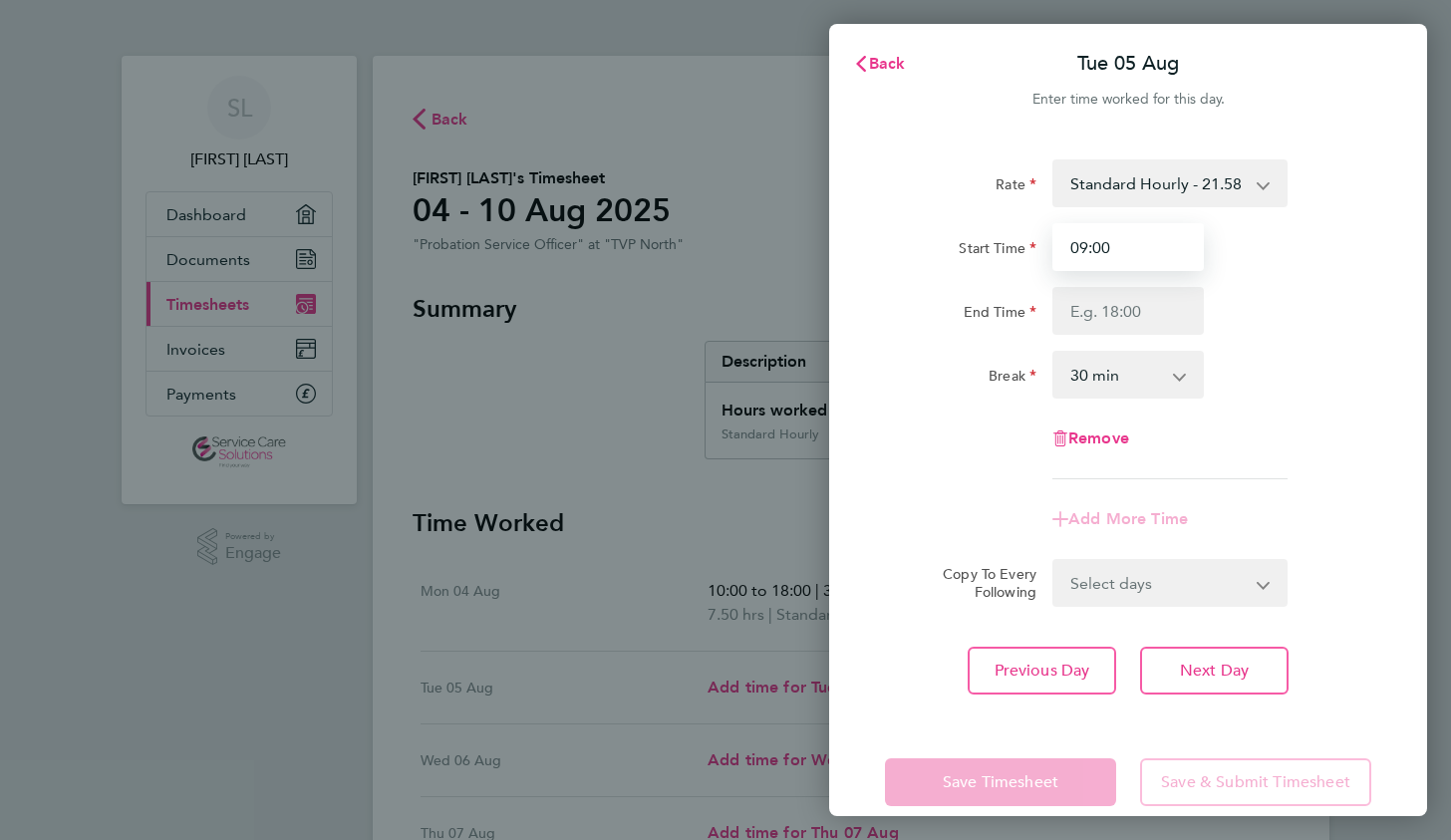 type on "09:00" 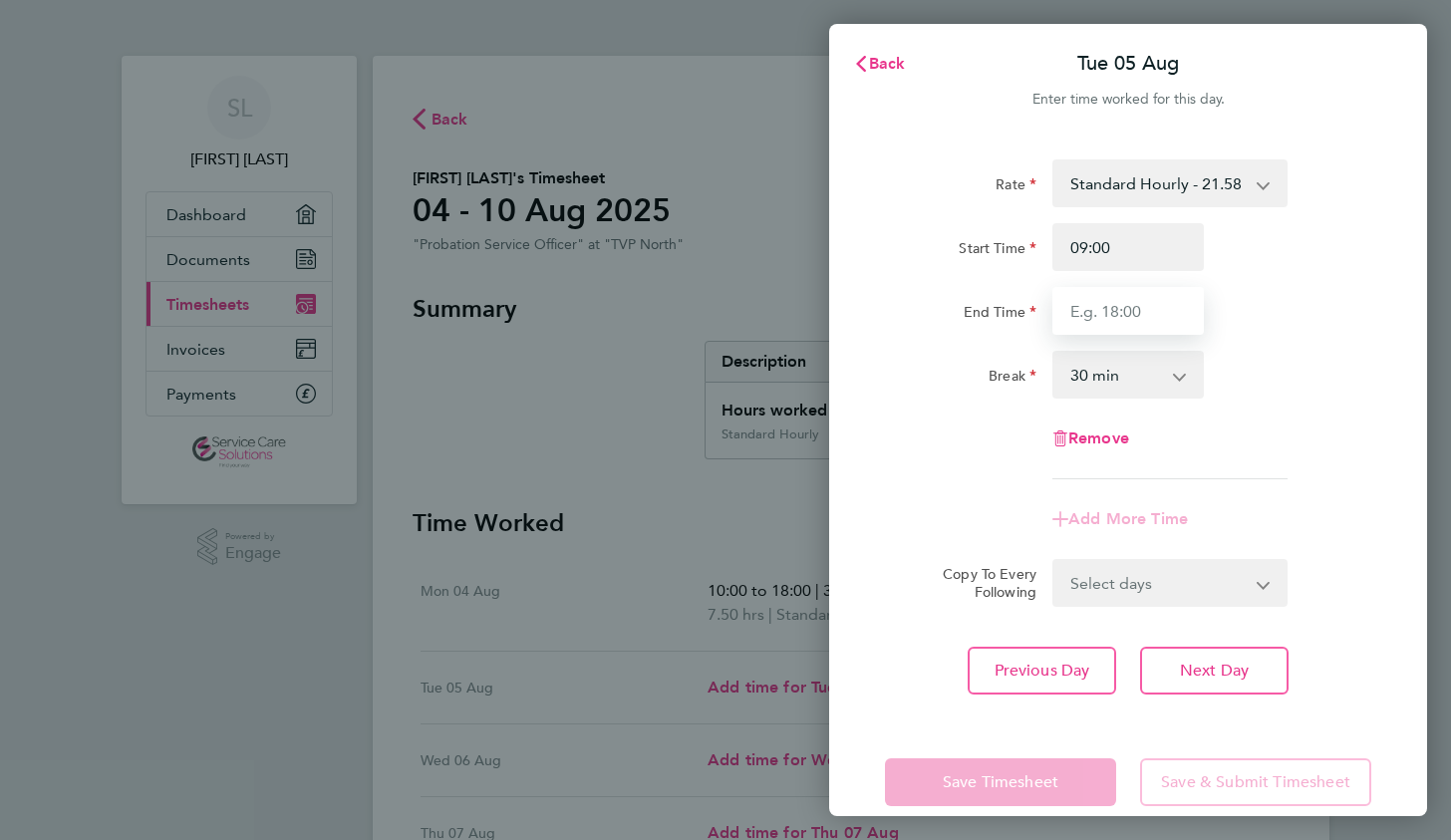 click on "End Time" at bounding box center [1128, 311] 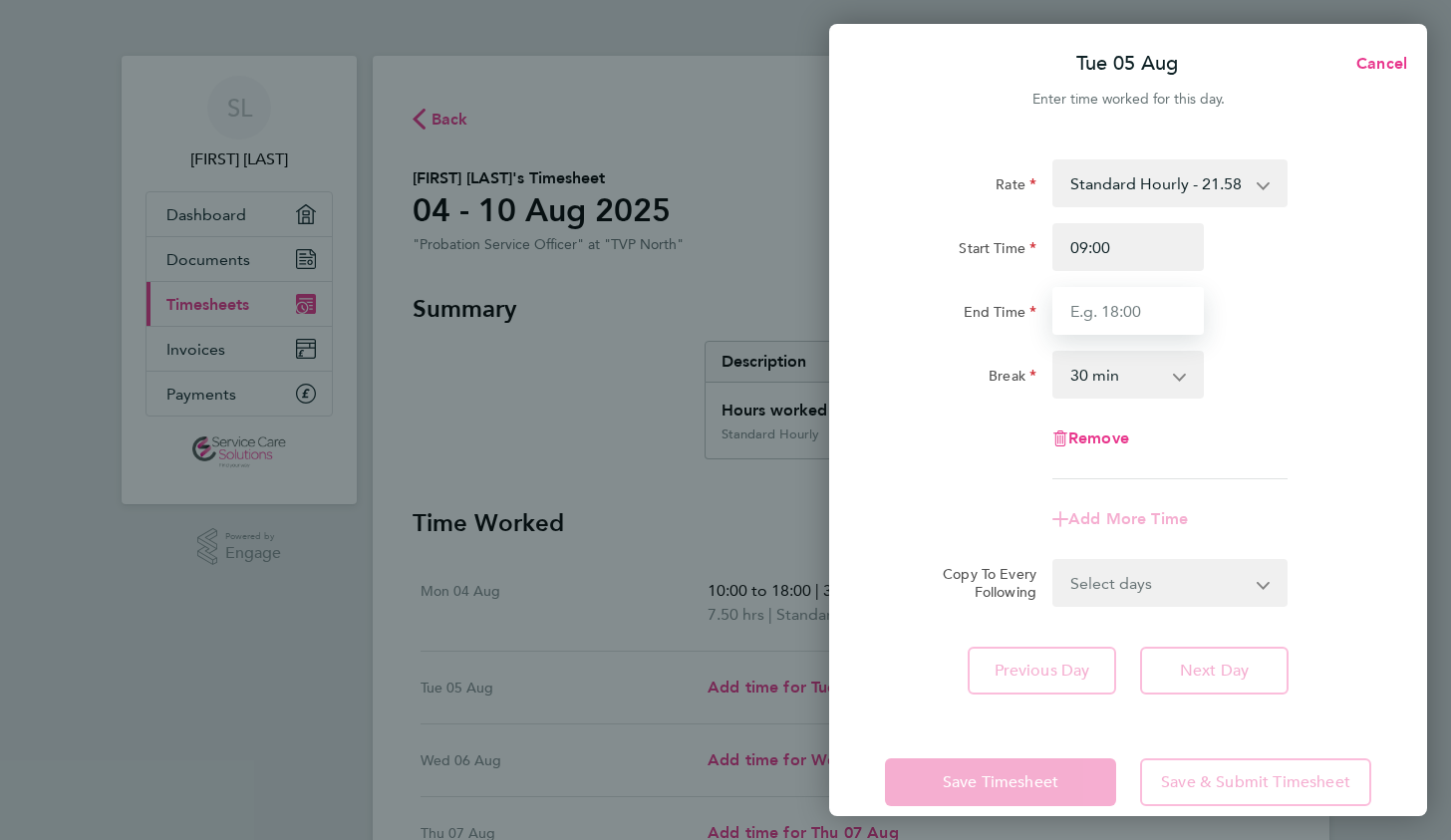 type on "17:00" 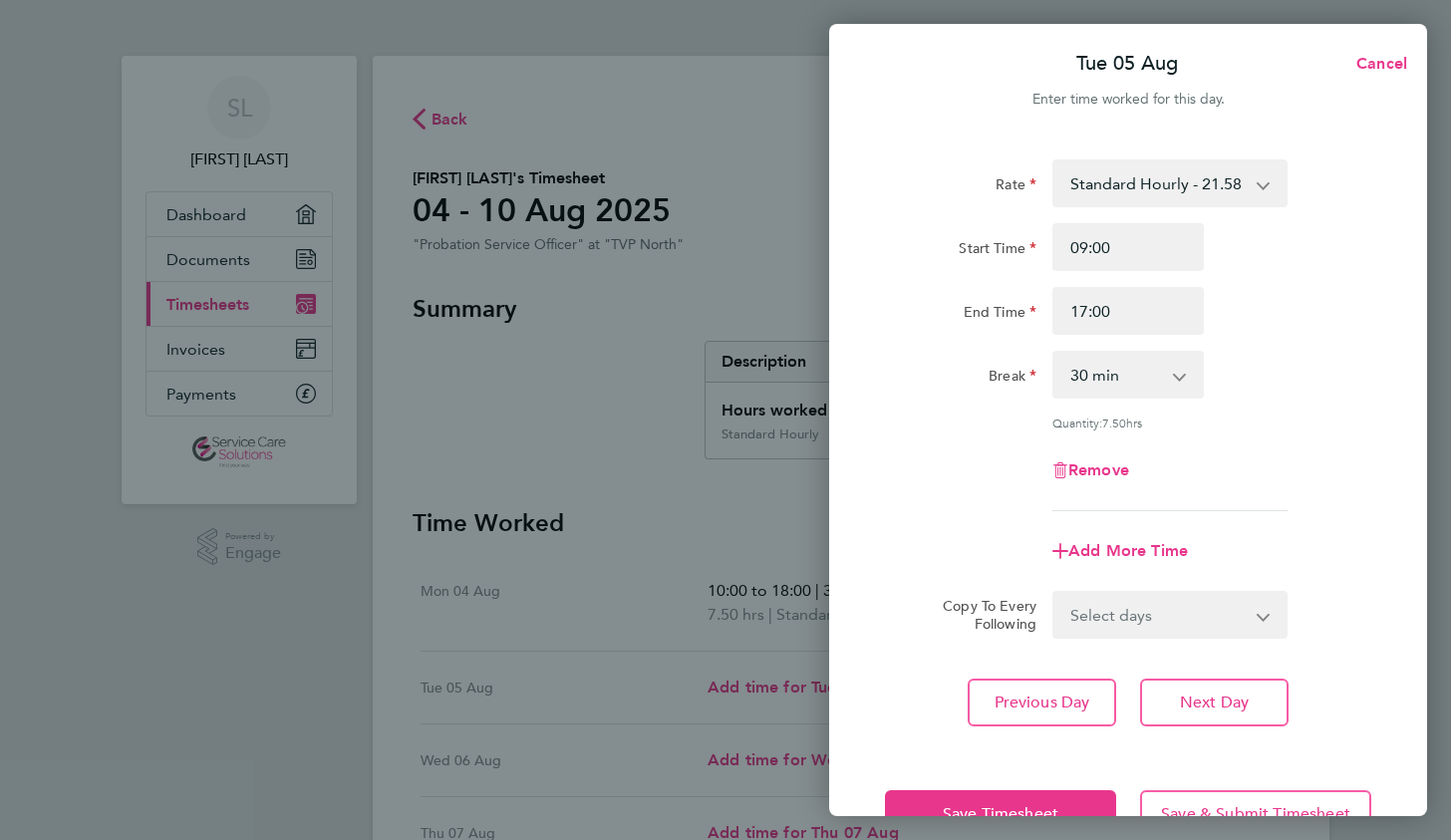 click on "Rate  Standard Hourly - 21.58
Start Time 09:00 End Time 17:00 Break  0 min   15 min   30 min   45 min   60 min   75 min   90 min
Quantity:  7.50  hrs
Remove" 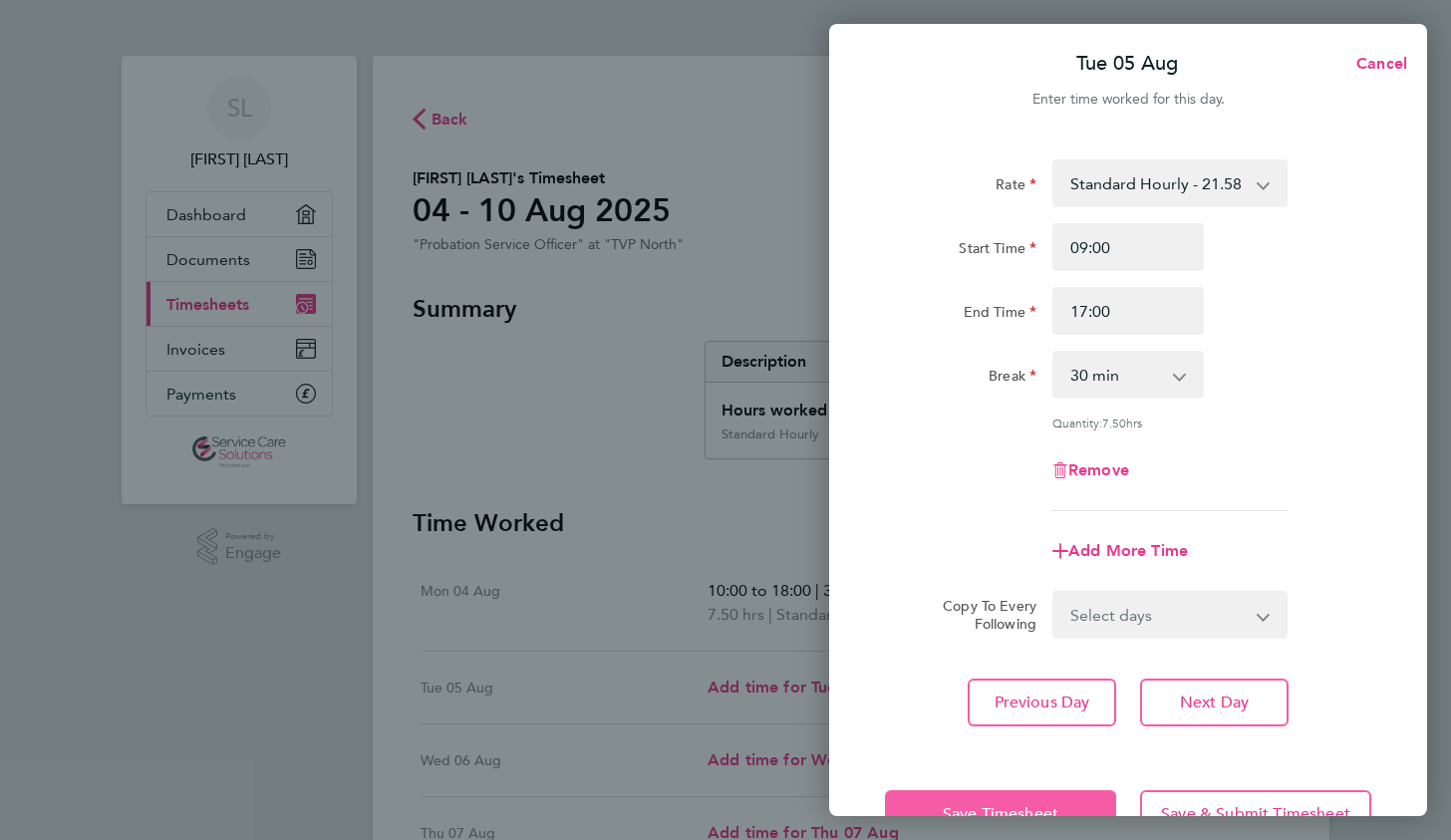 click on "Save Timesheet" 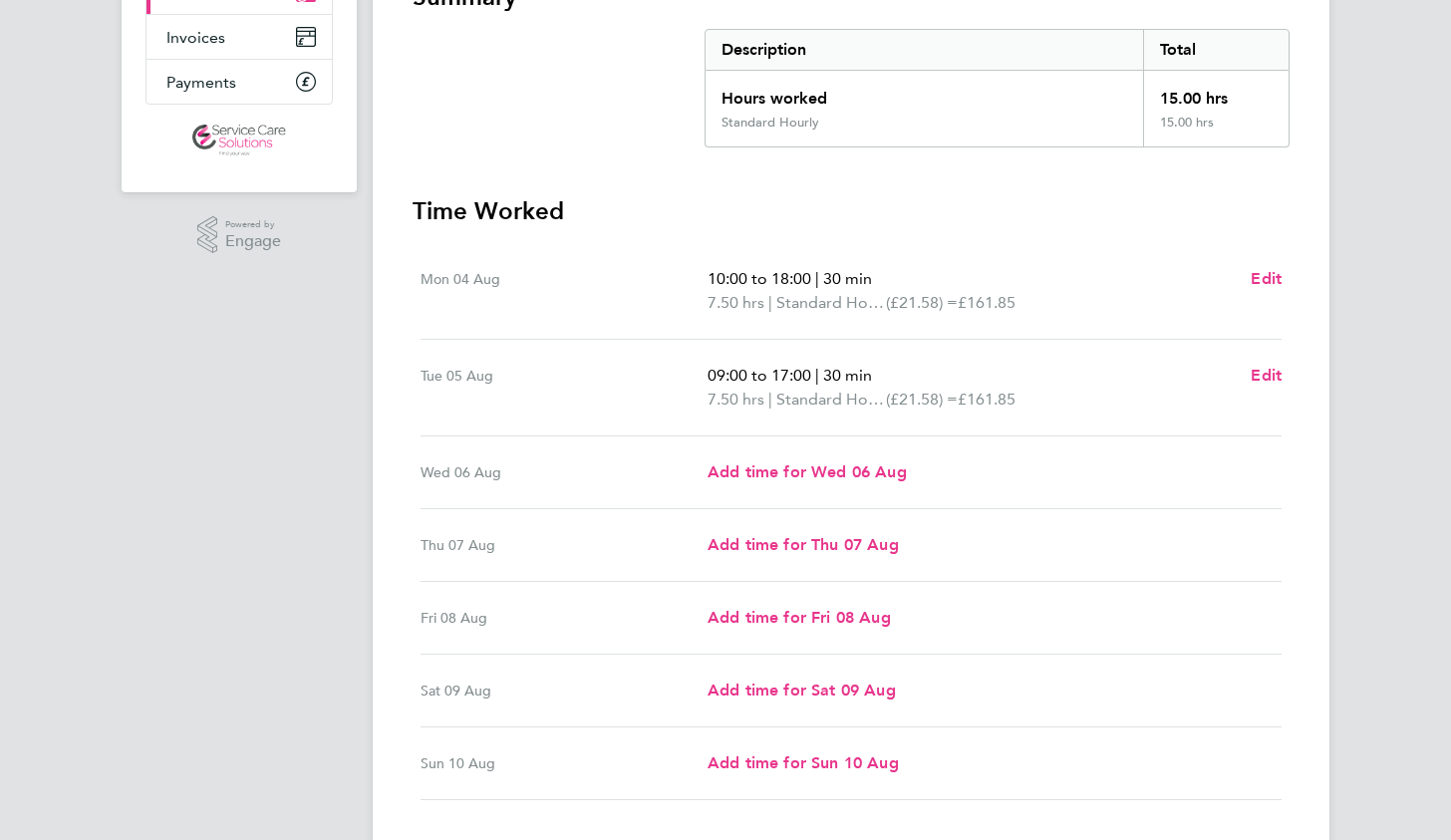 scroll, scrollTop: 325, scrollLeft: 0, axis: vertical 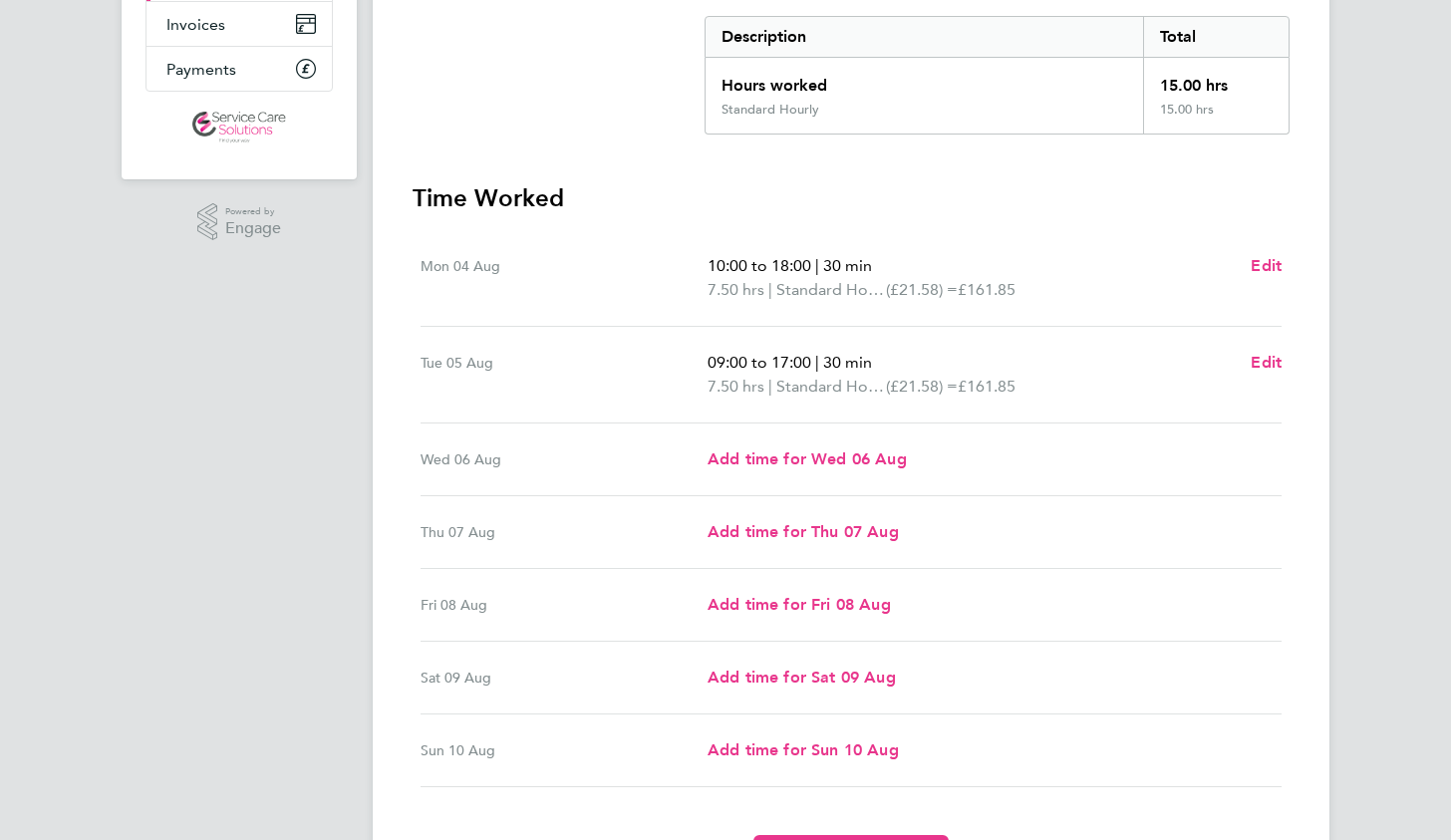 click on "[DAY] [NUMBER] [MONTH]   Add time for [DAY] [NUMBER] [MONTH]   Add time for [DAY] [NUMBER] [MONTH]" at bounding box center [851, 459] 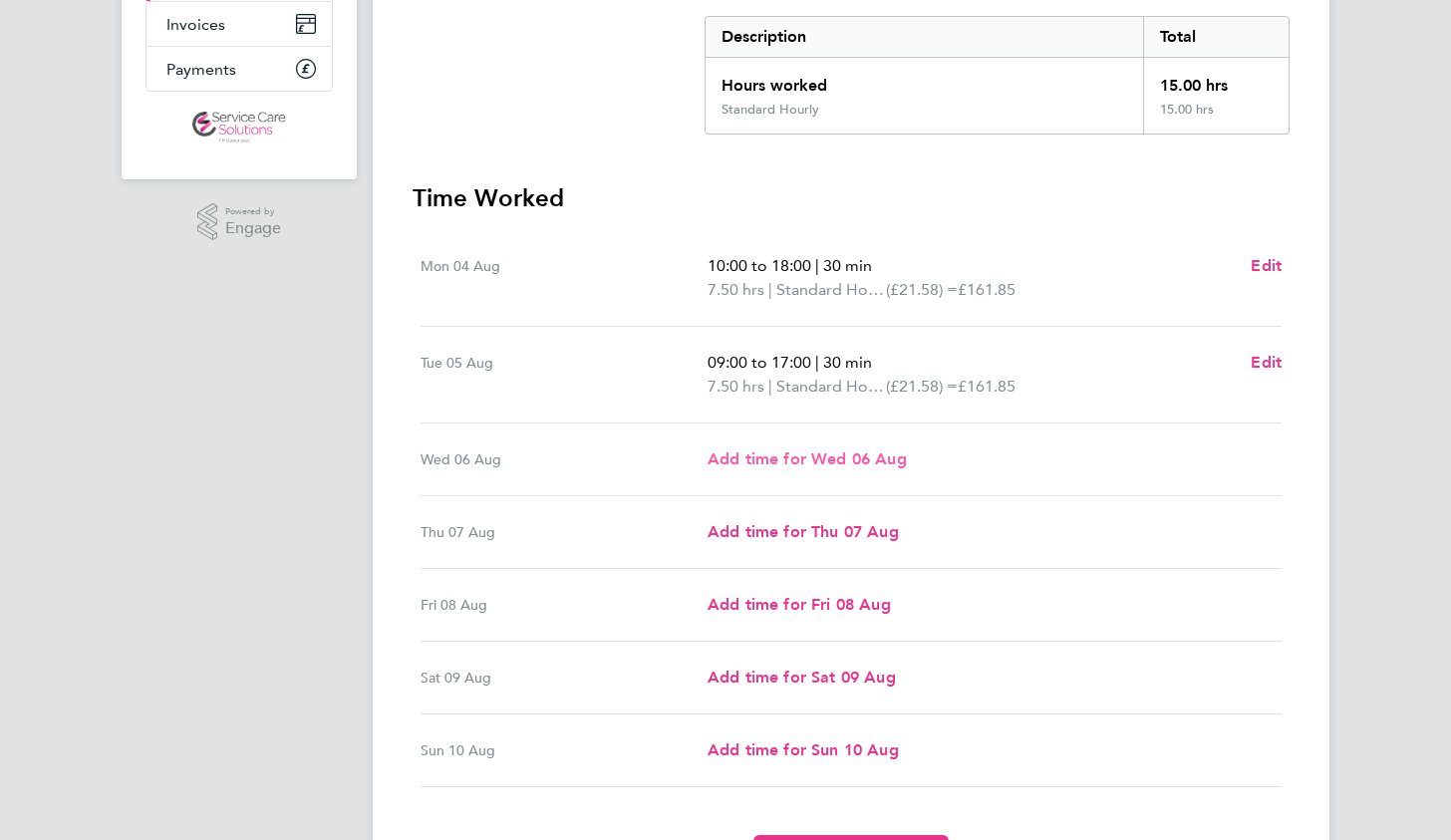 click on "Add time for Wed 06 Aug" at bounding box center [807, 458] 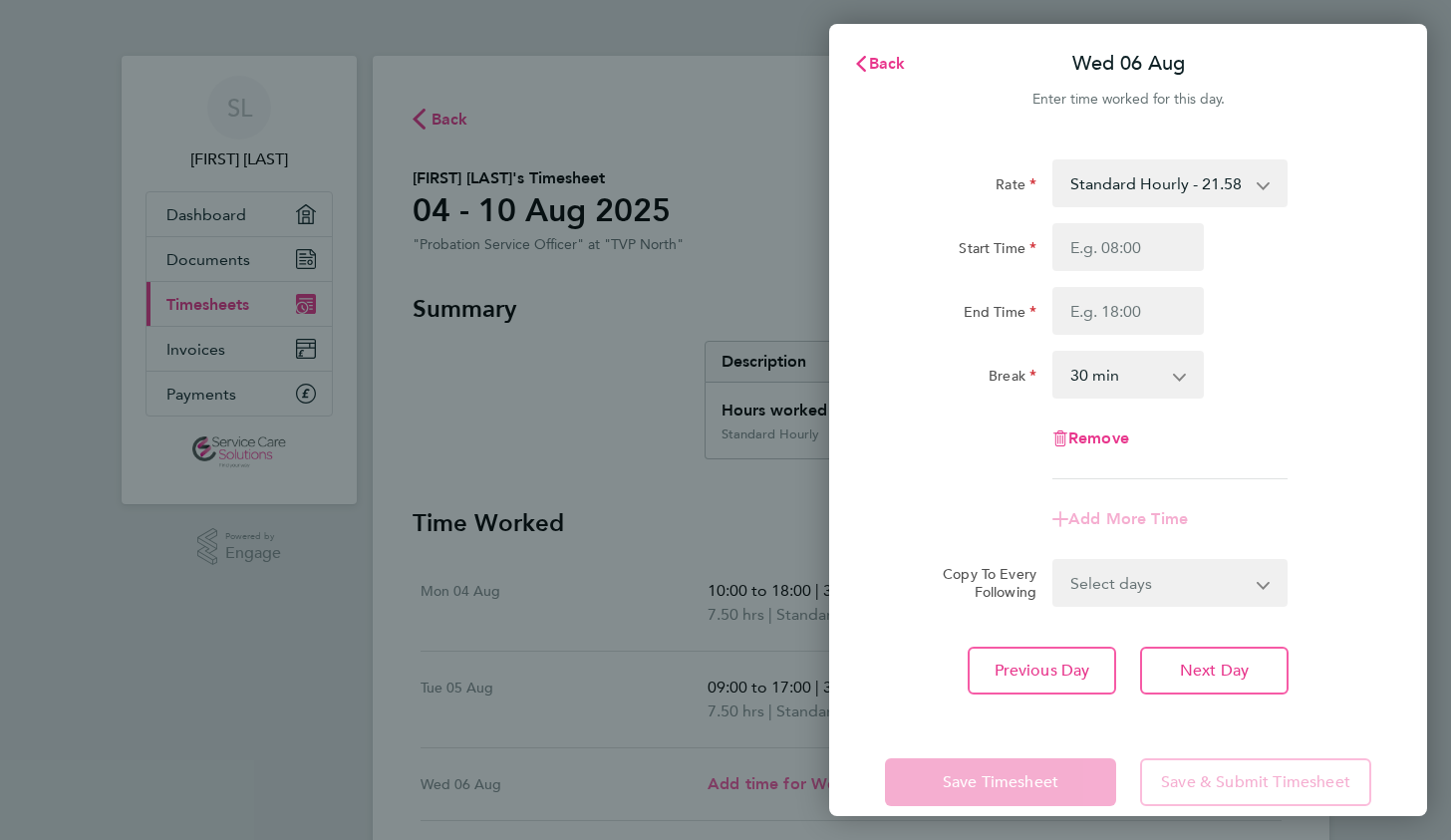 scroll, scrollTop: 0, scrollLeft: 0, axis: both 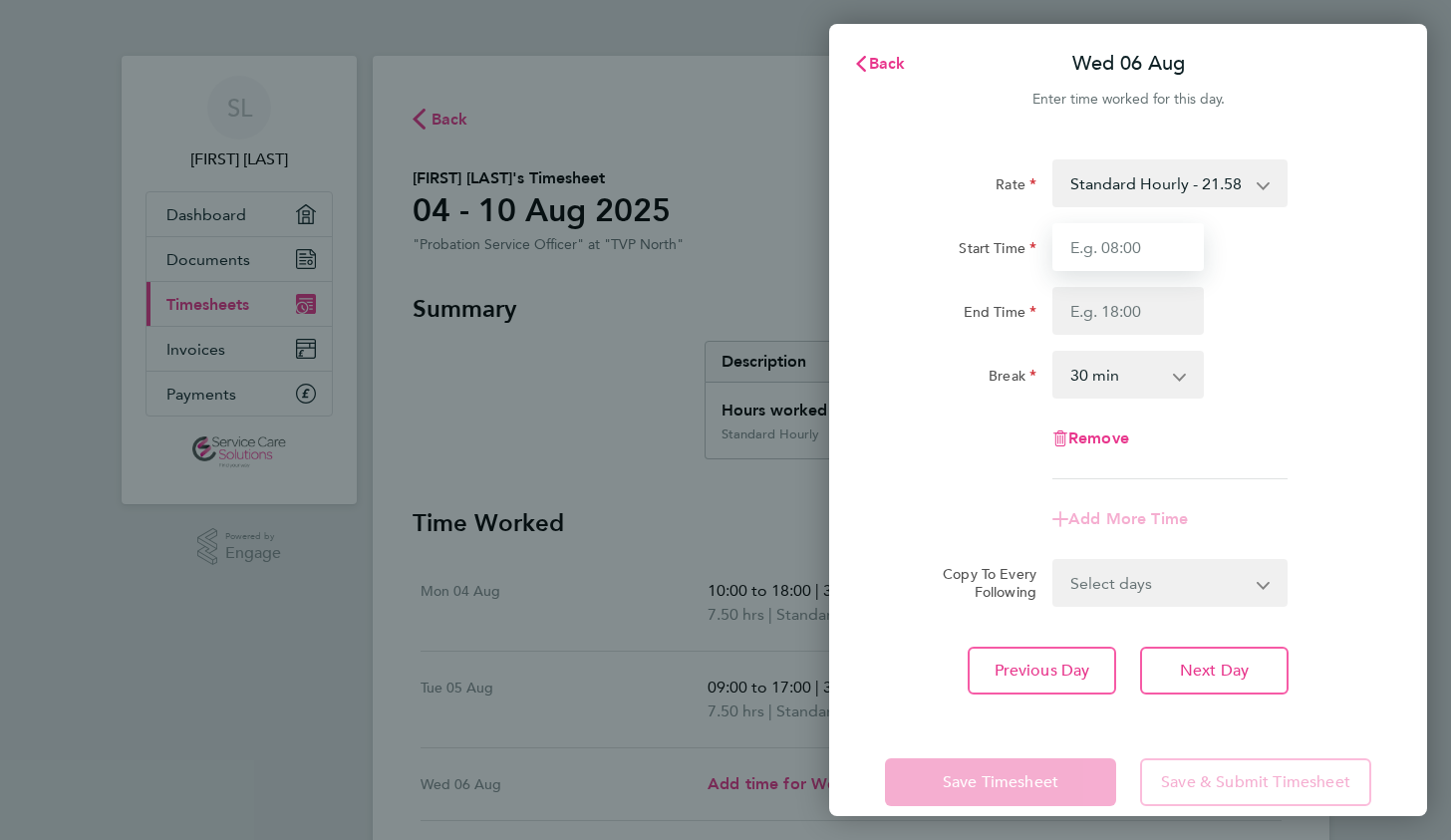 click on "Start Time" at bounding box center [1128, 247] 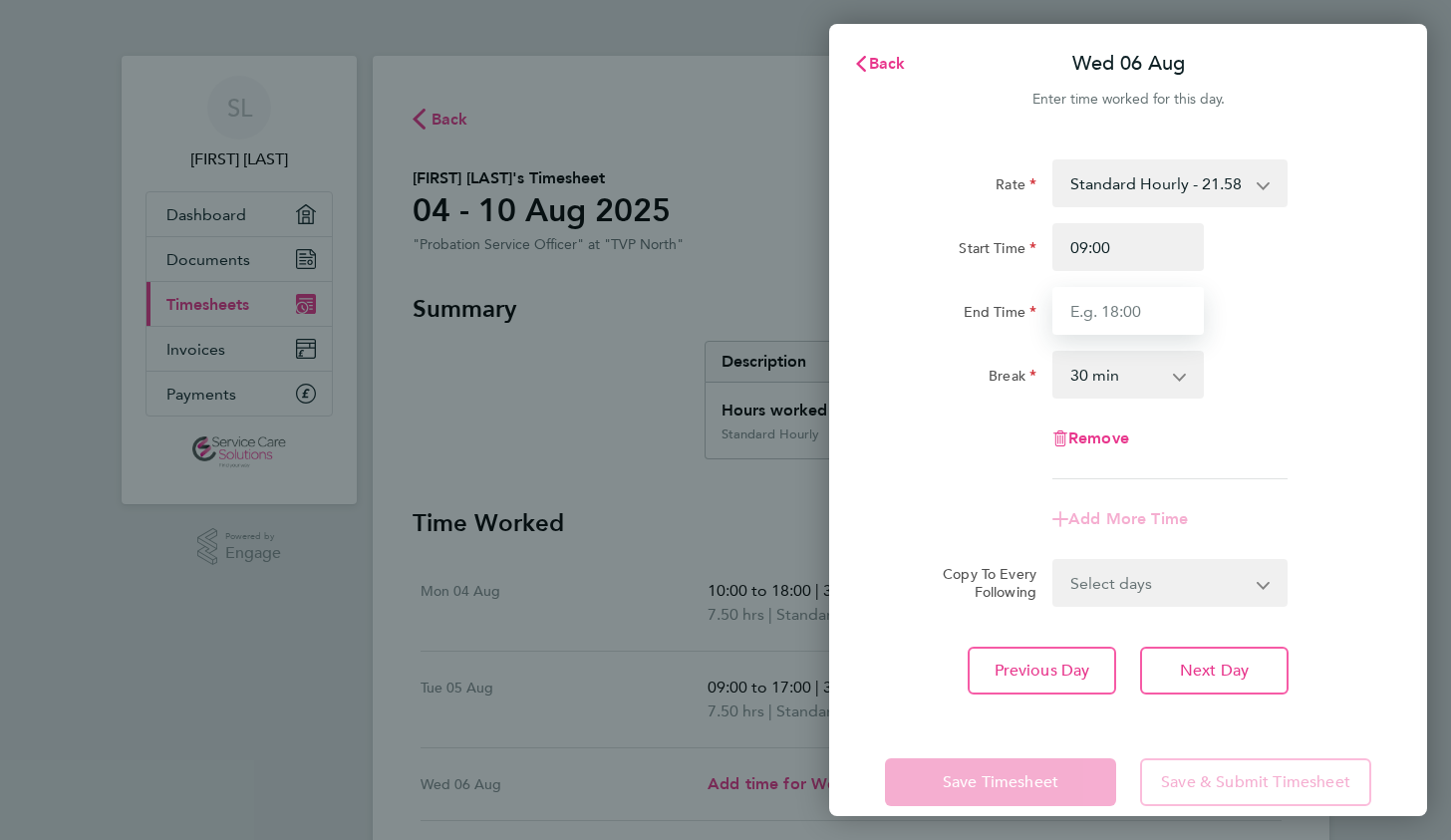 type on "17:00" 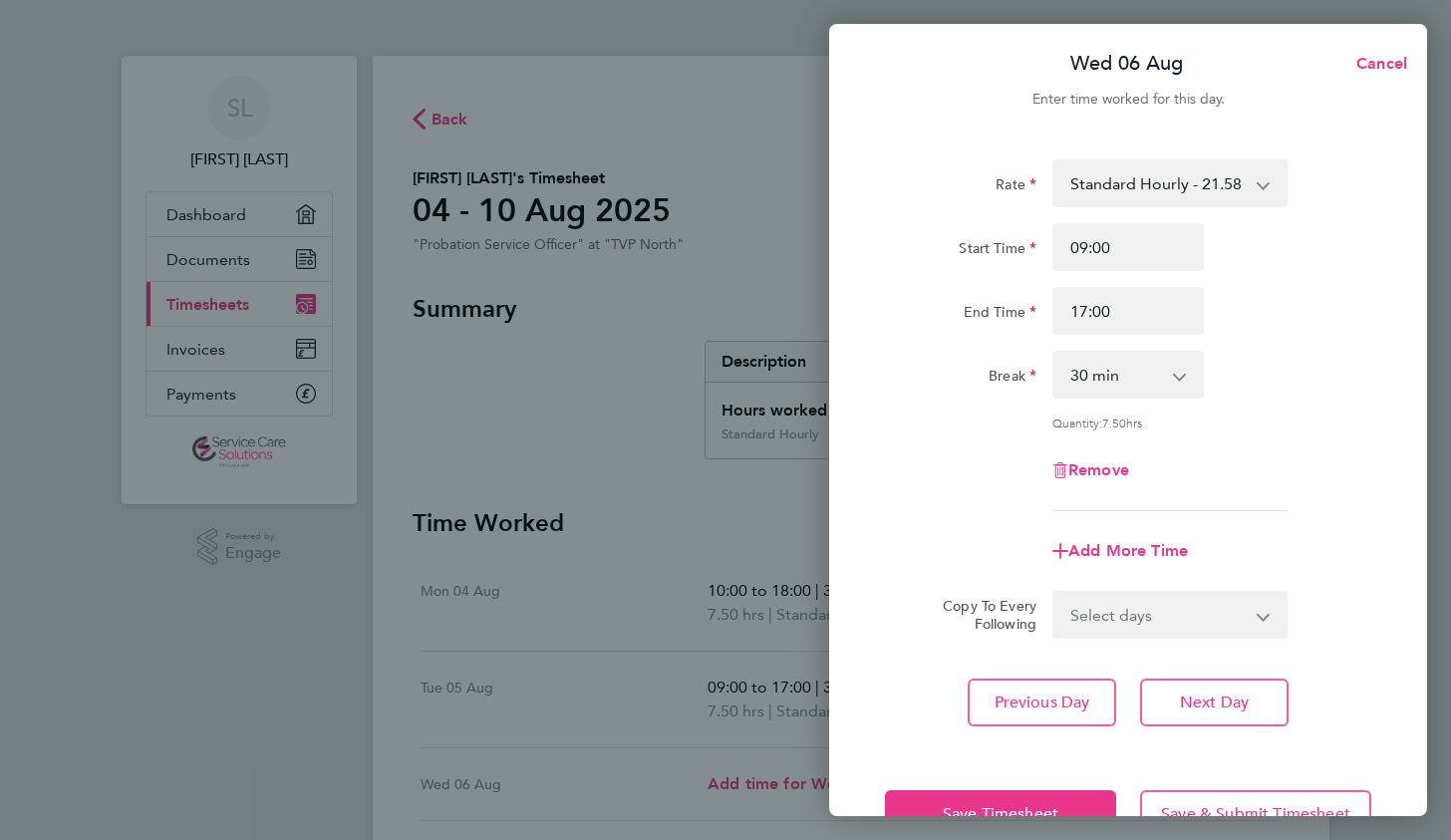click on "Remove" 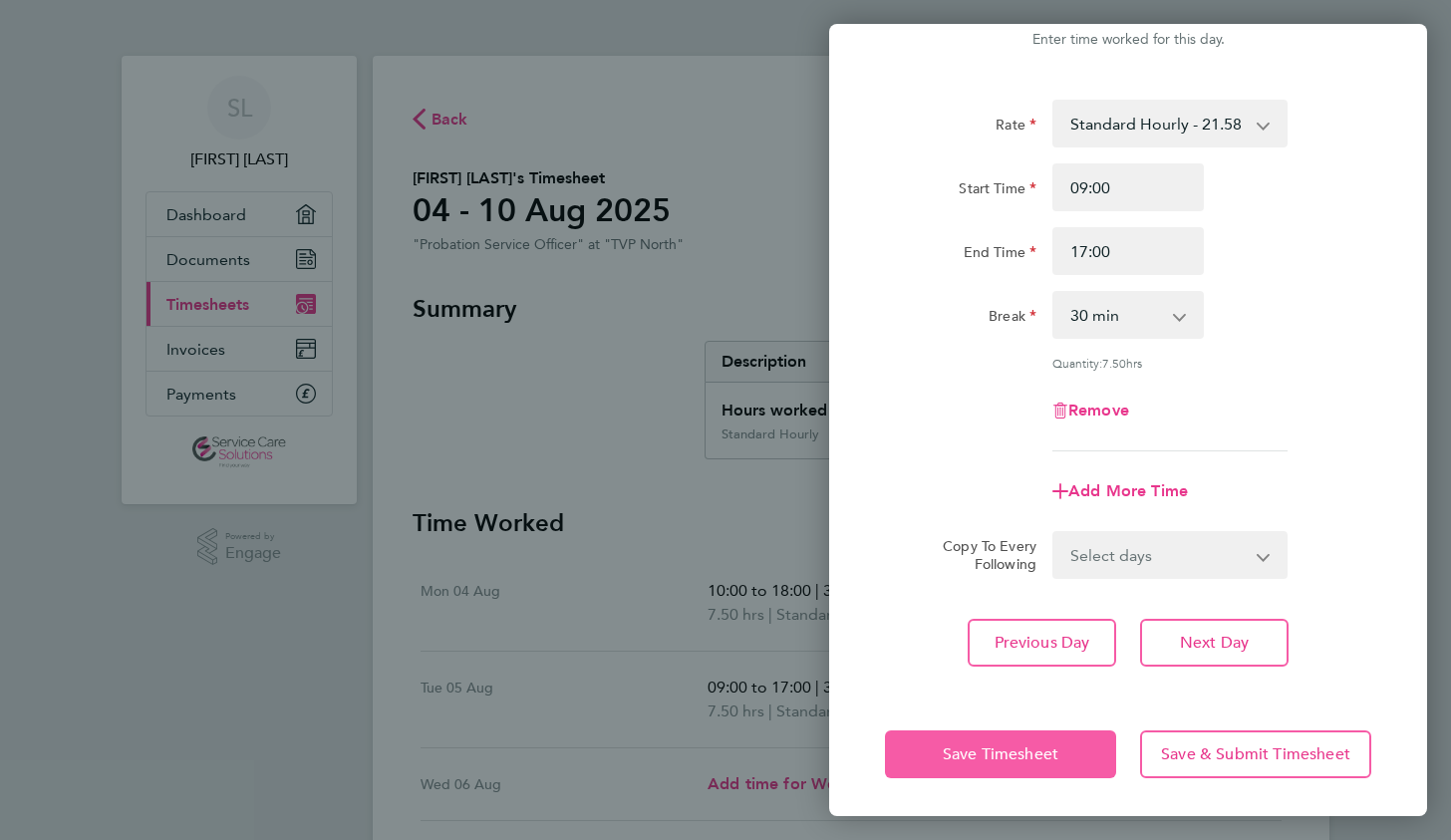 click on "Save Timesheet" 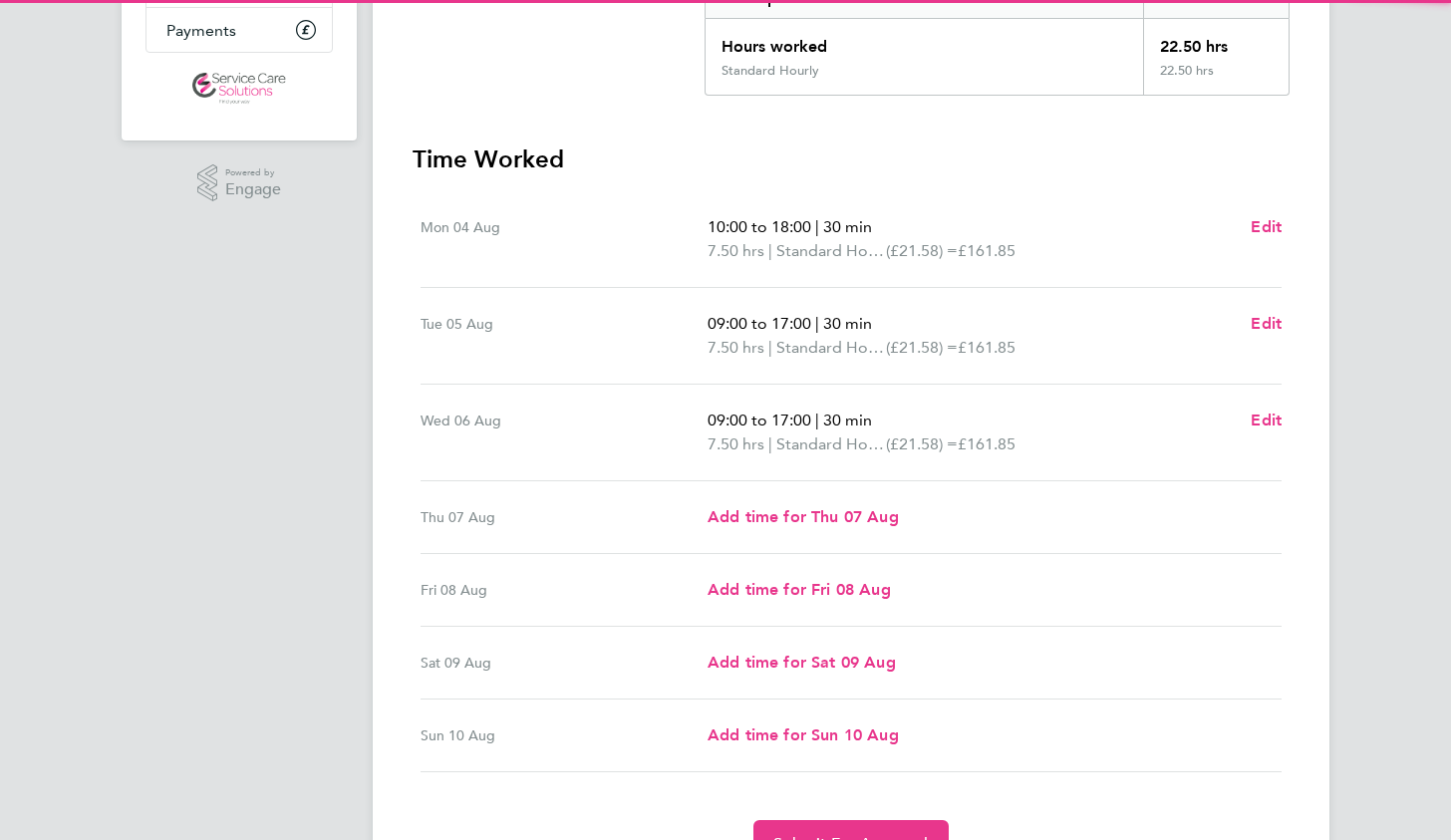 scroll, scrollTop: 425, scrollLeft: 0, axis: vertical 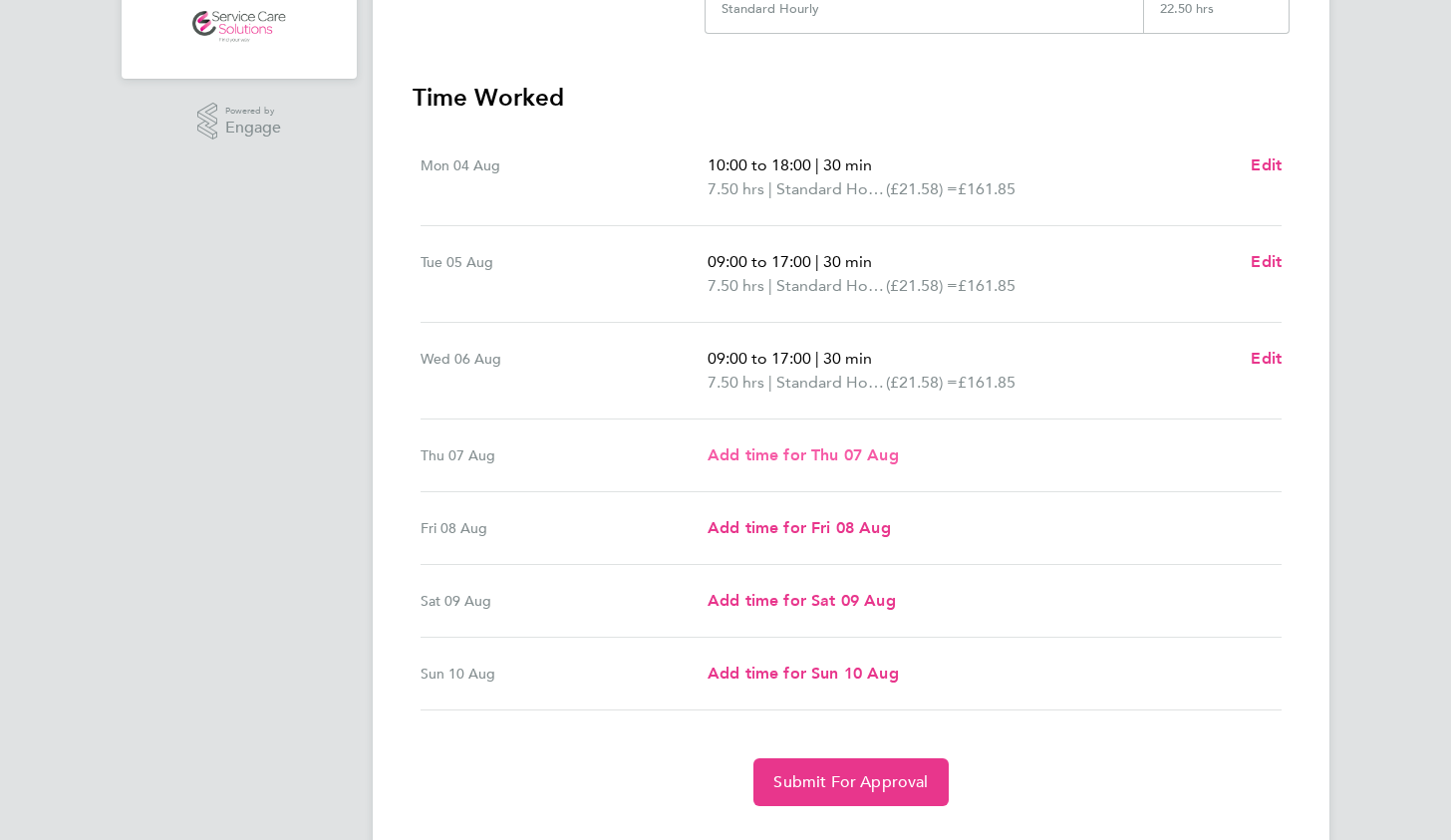 click on "Add time for Thu 07 Aug" at bounding box center [803, 454] 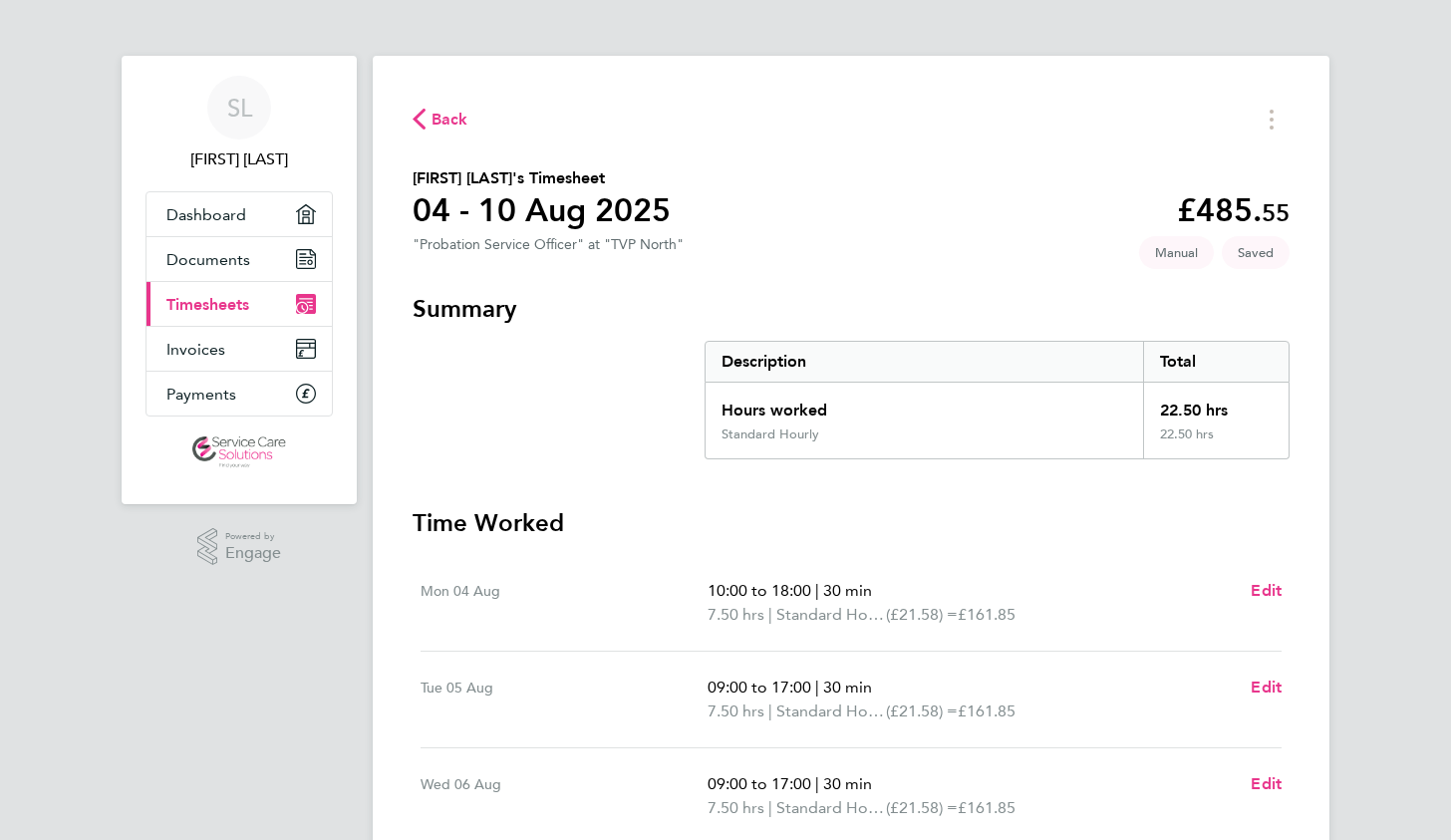 select on "30" 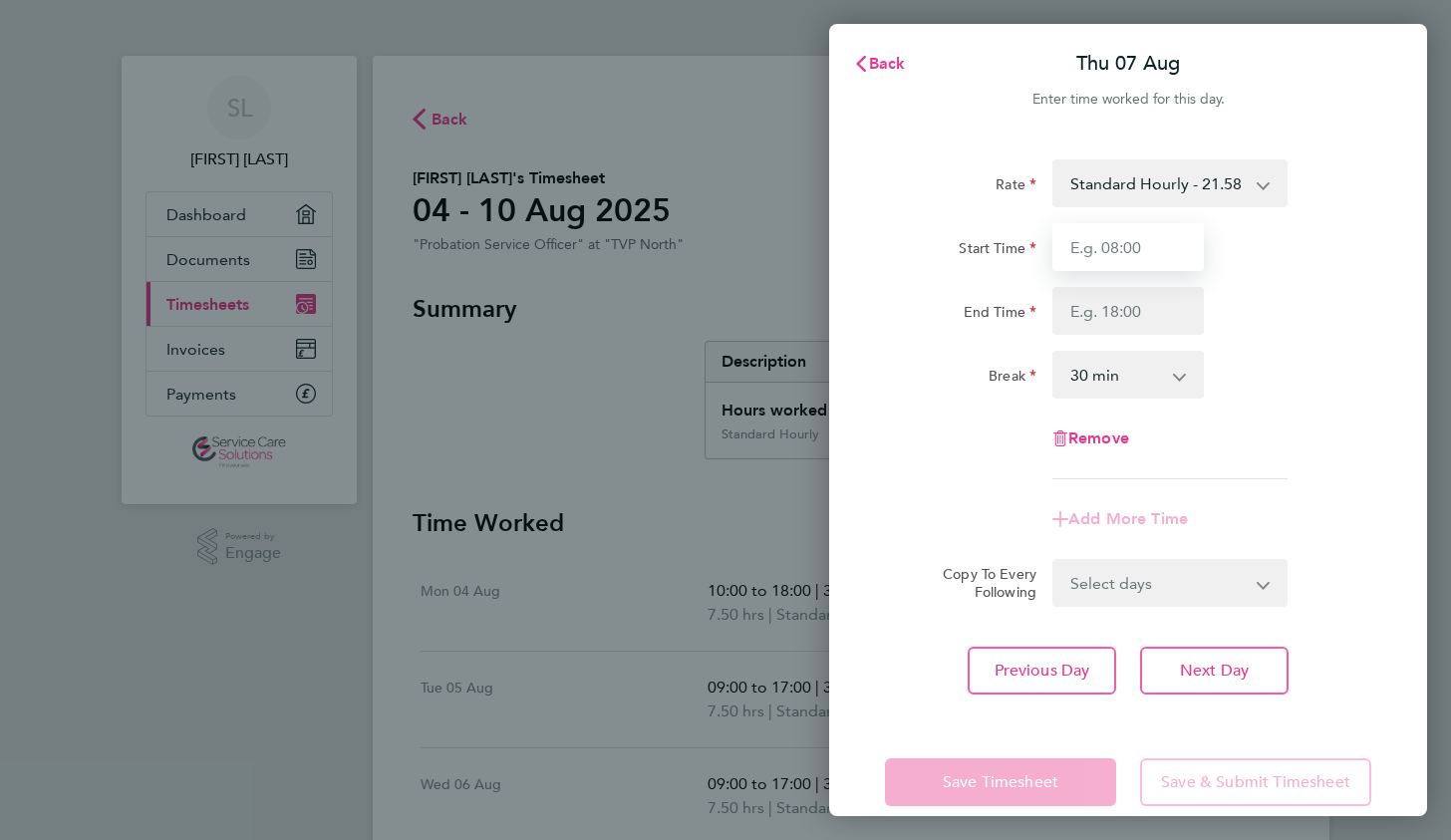 click on "Start Time" at bounding box center [1128, 247] 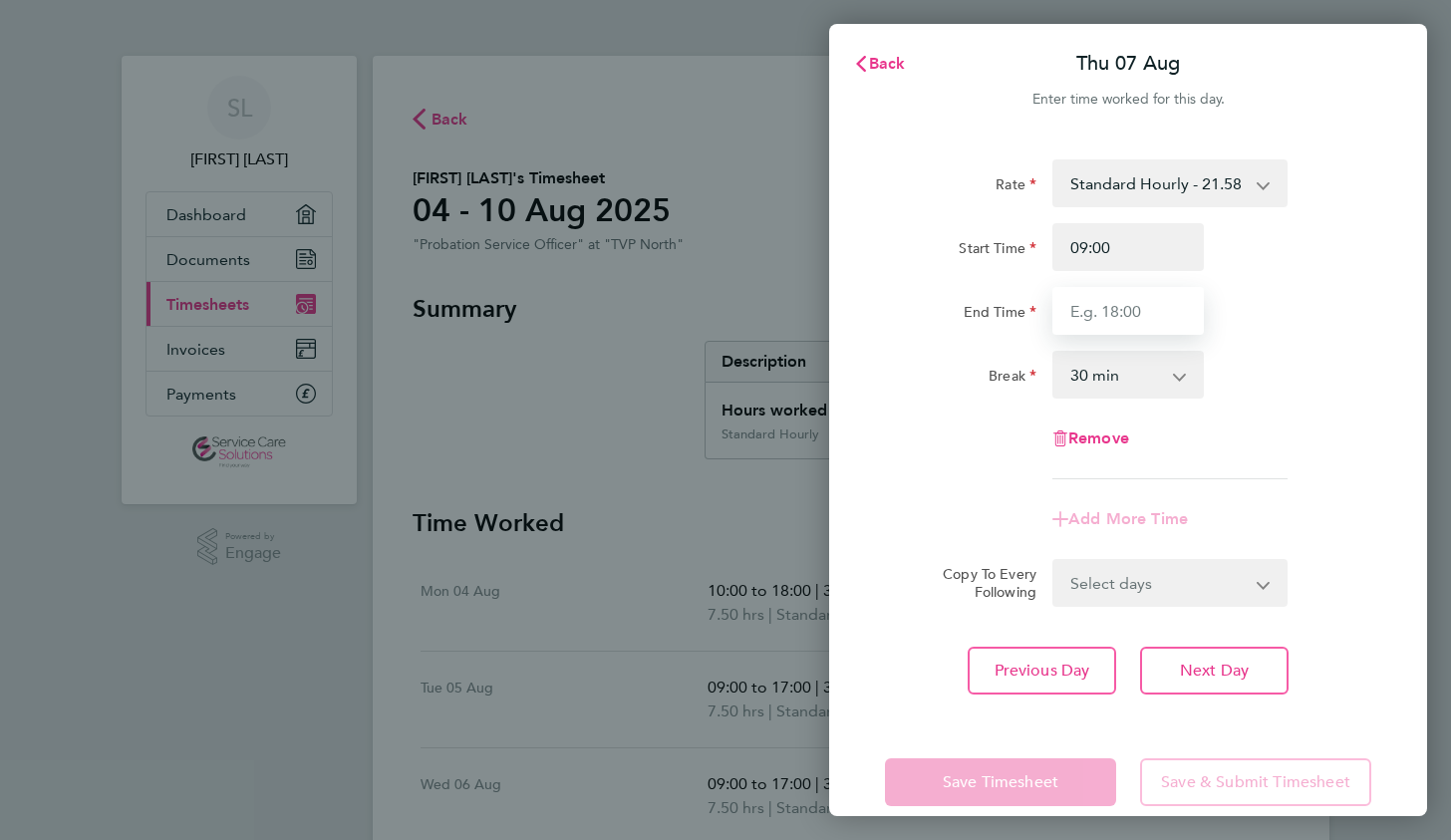 type on "17:00" 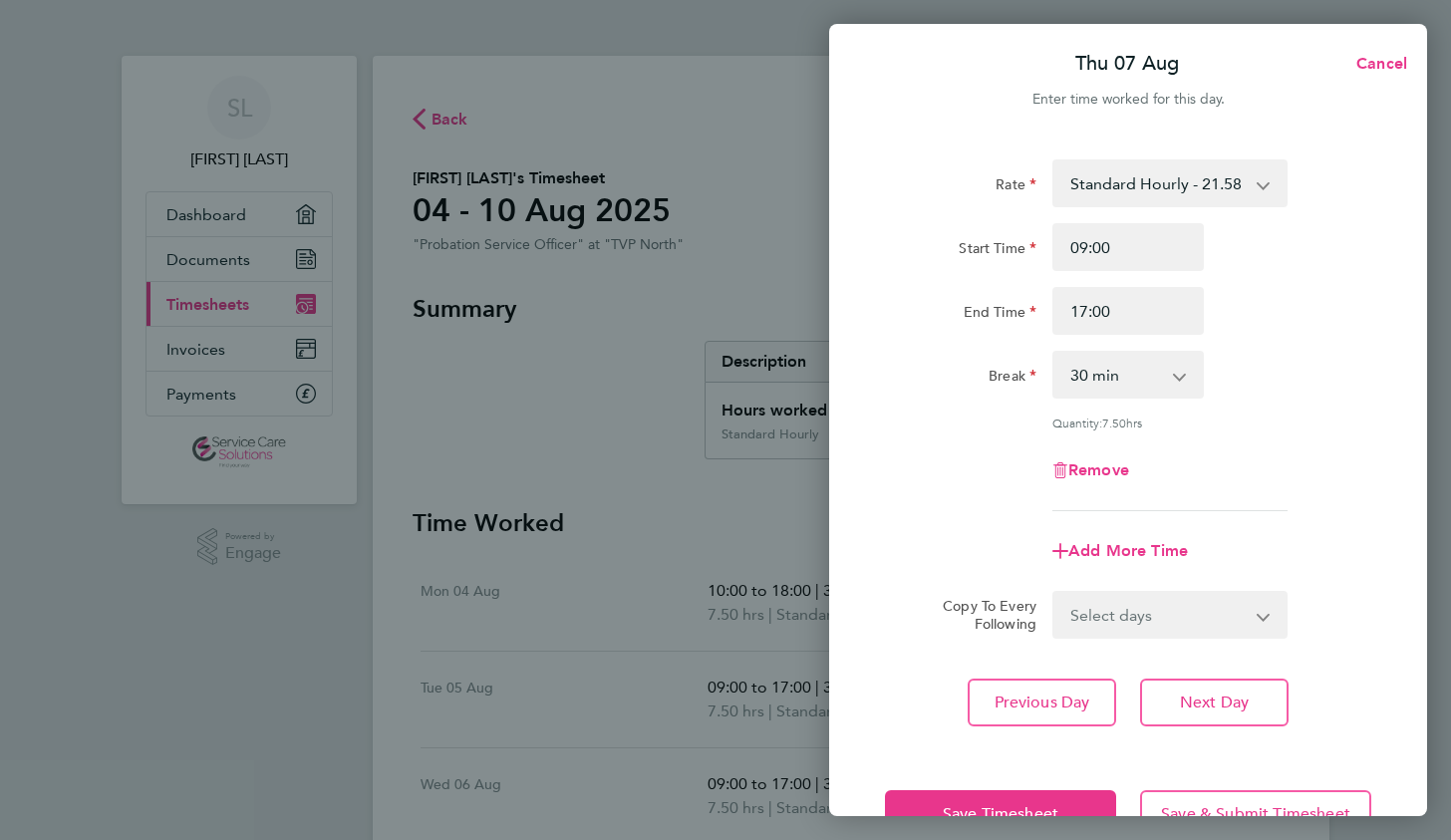click on "Remove" 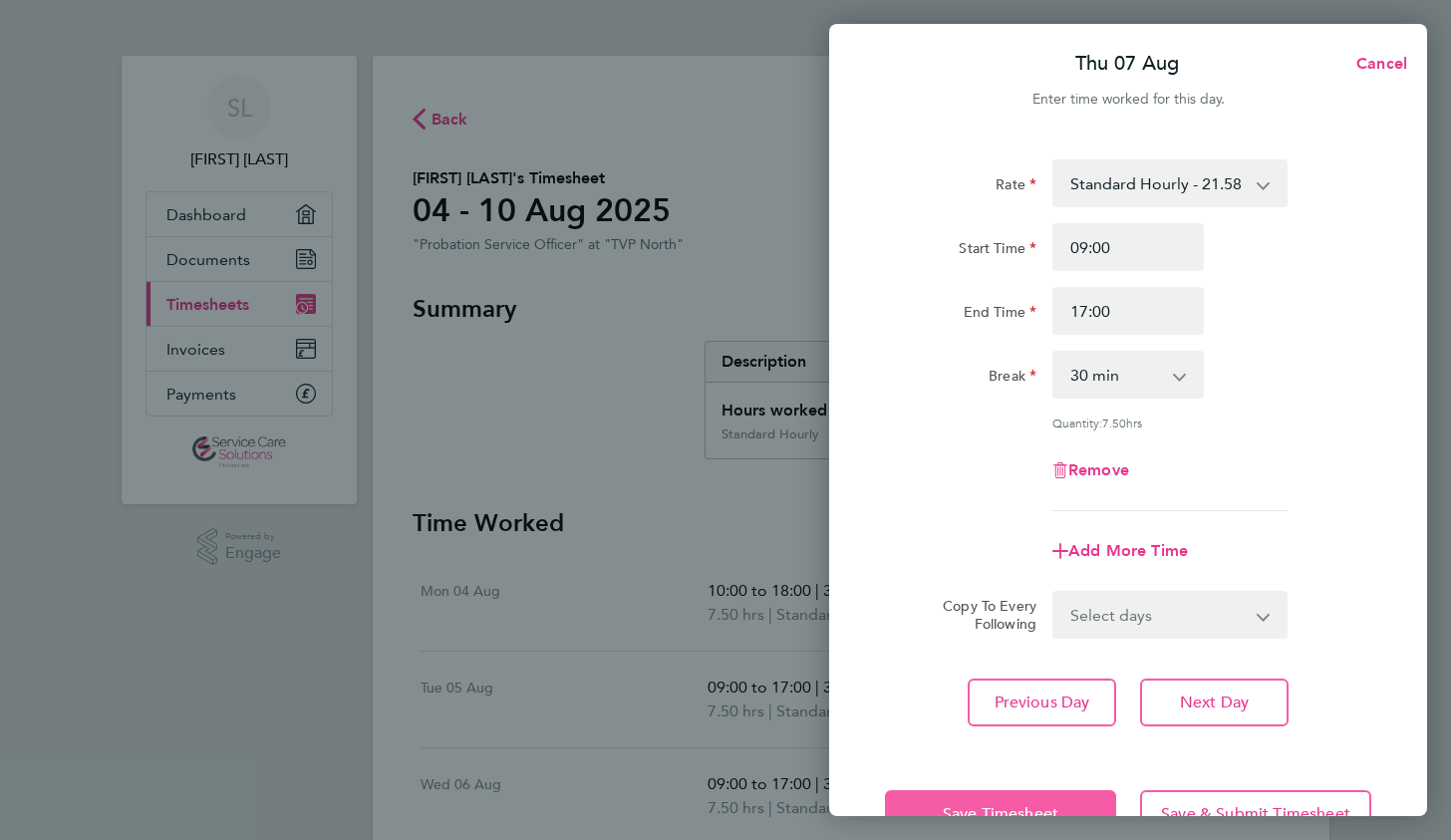 click on "Save Timesheet" 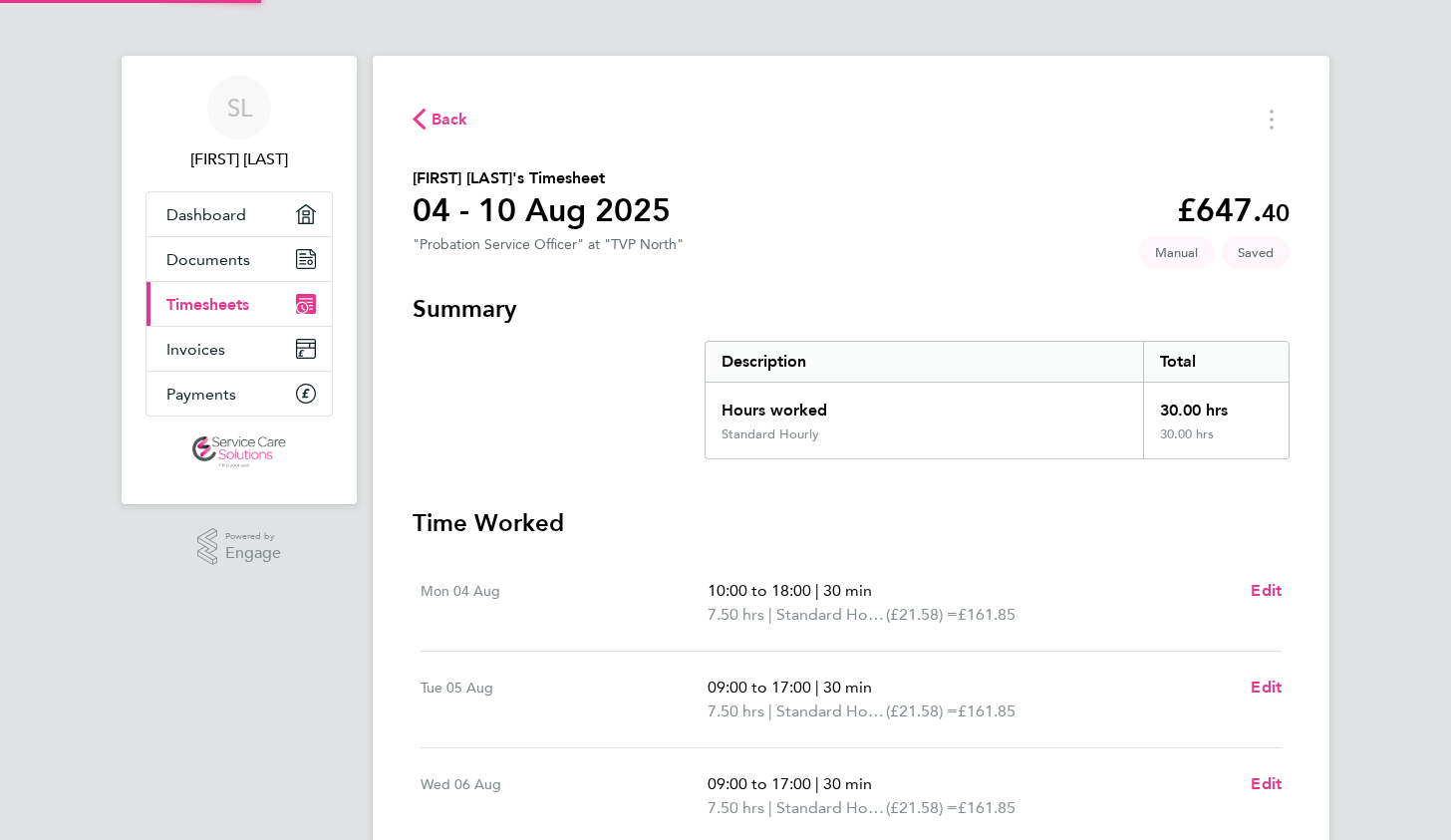 scroll, scrollTop: 492, scrollLeft: 0, axis: vertical 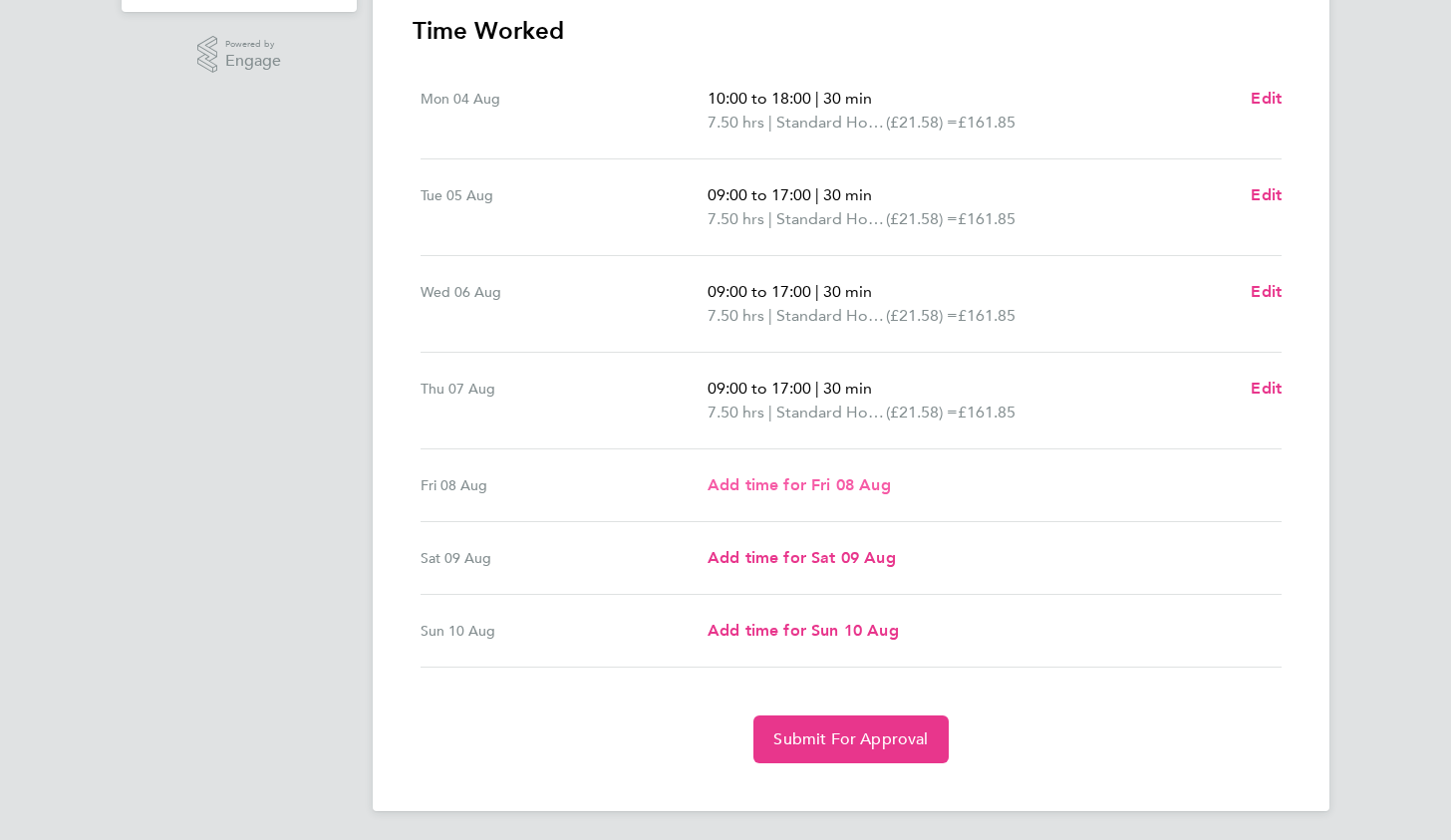 click on "Add time for Fri 08 Aug" at bounding box center (799, 484) 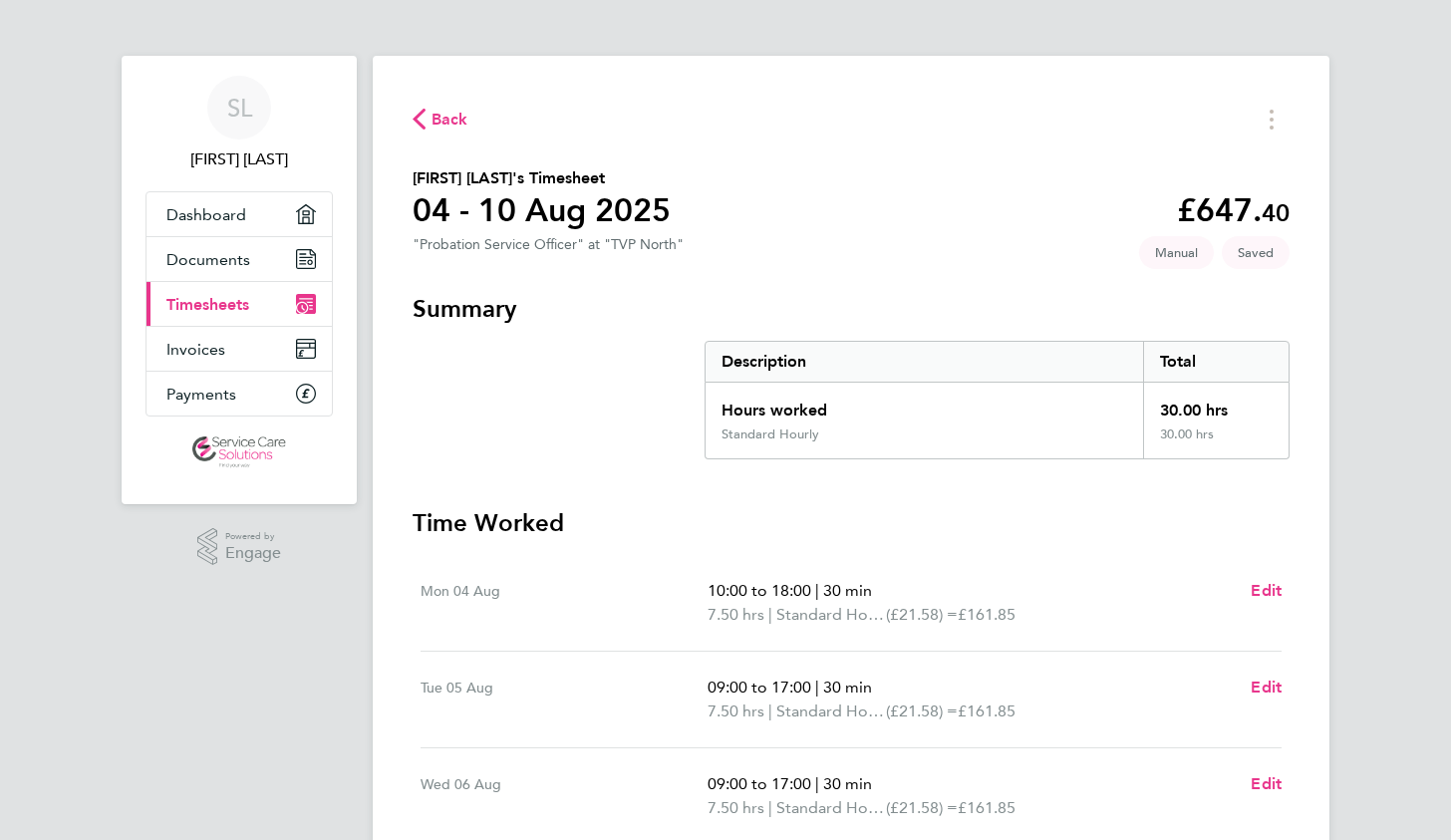 select on "30" 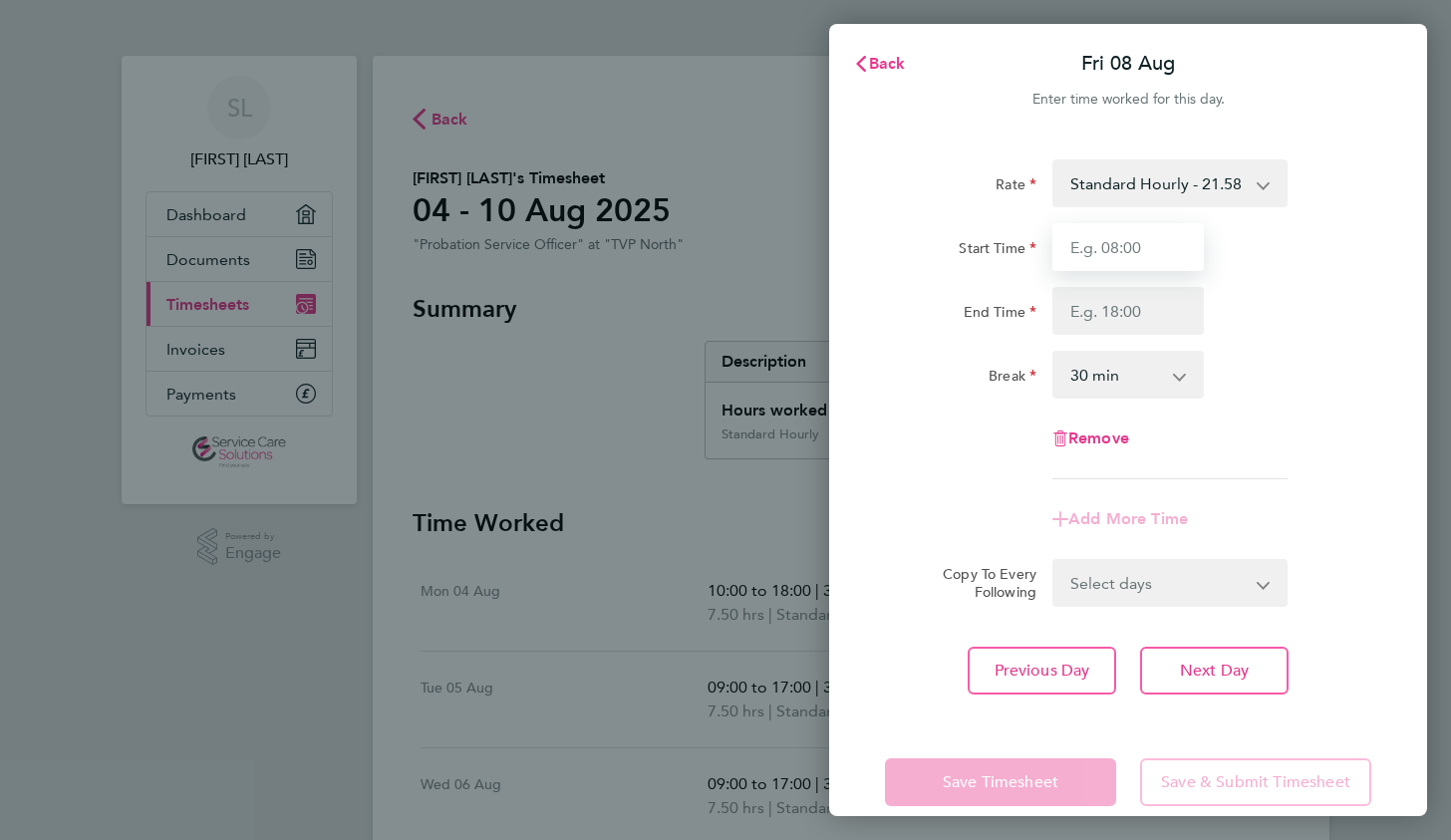 click on "Start Time" at bounding box center [1128, 247] 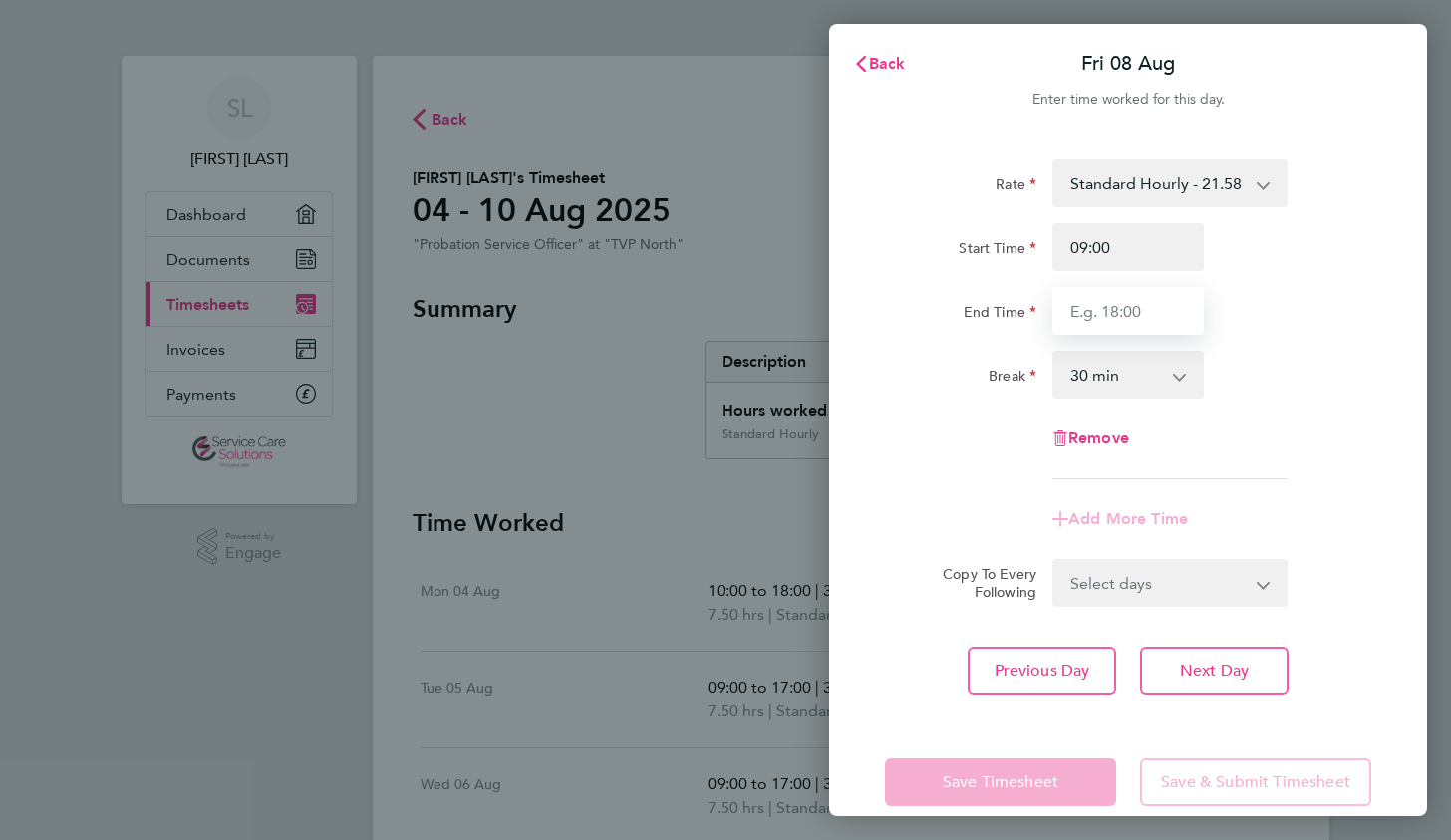 type on "17:00" 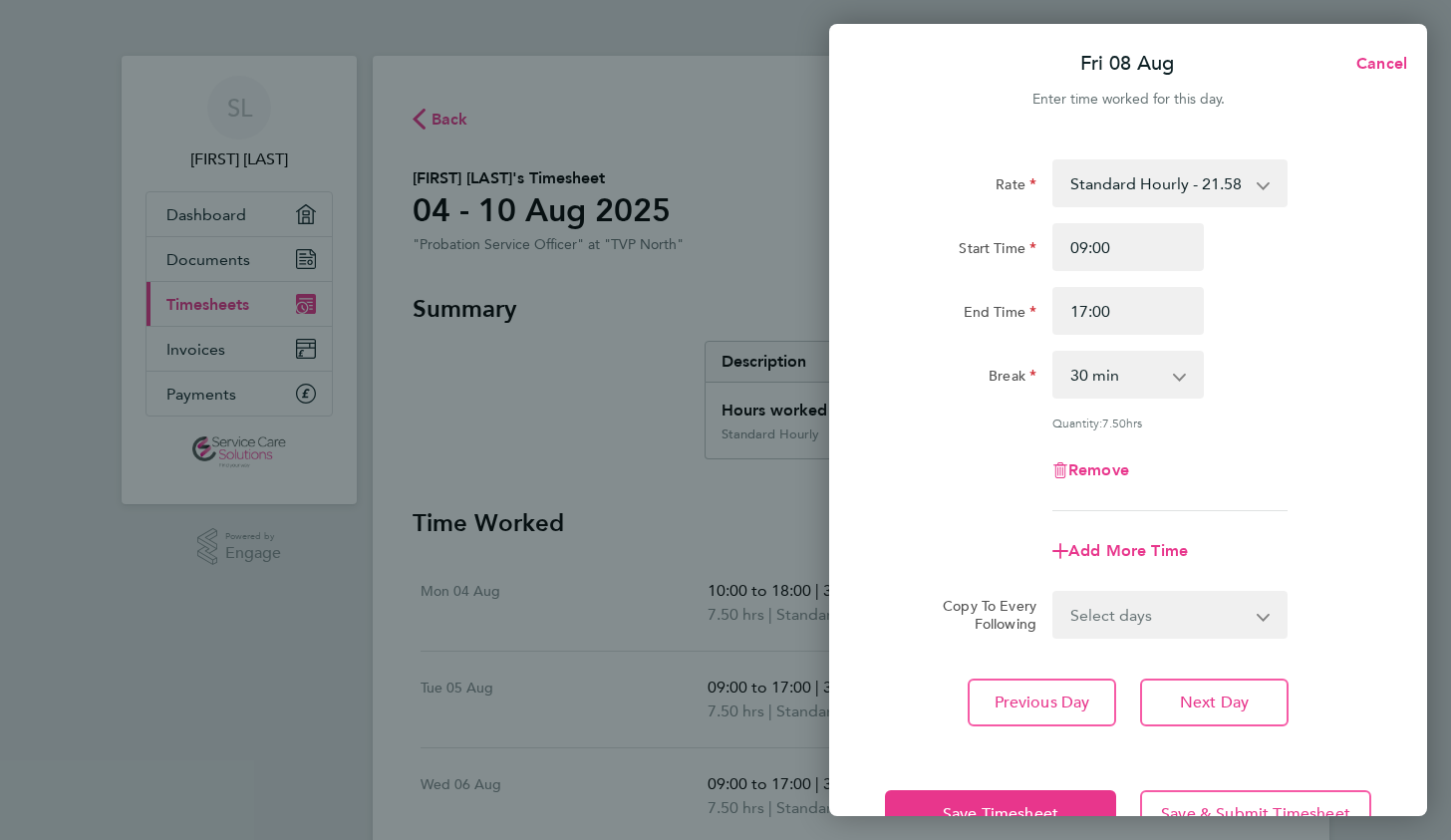 click on "Remove" 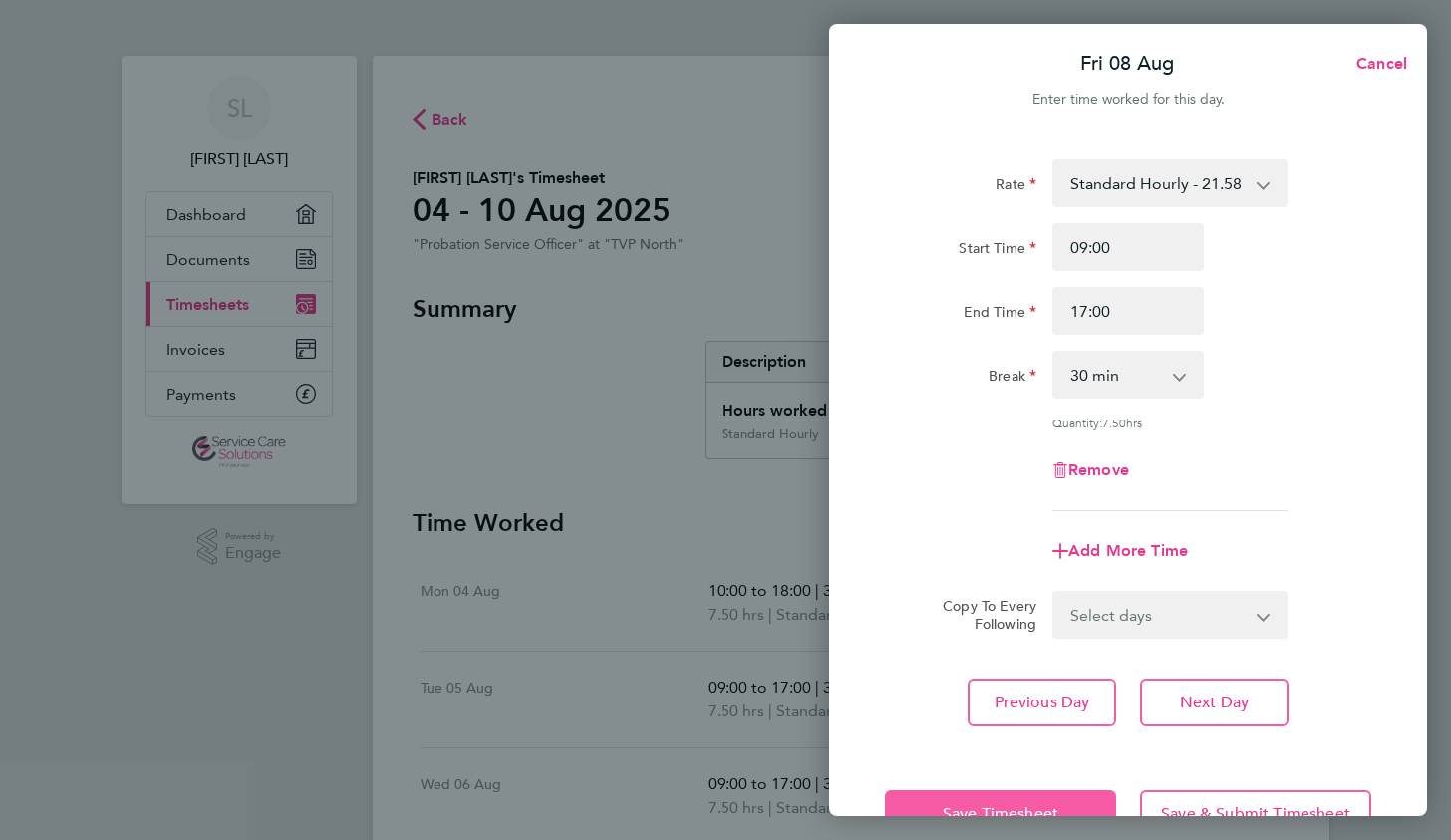 click on "Save Timesheet" 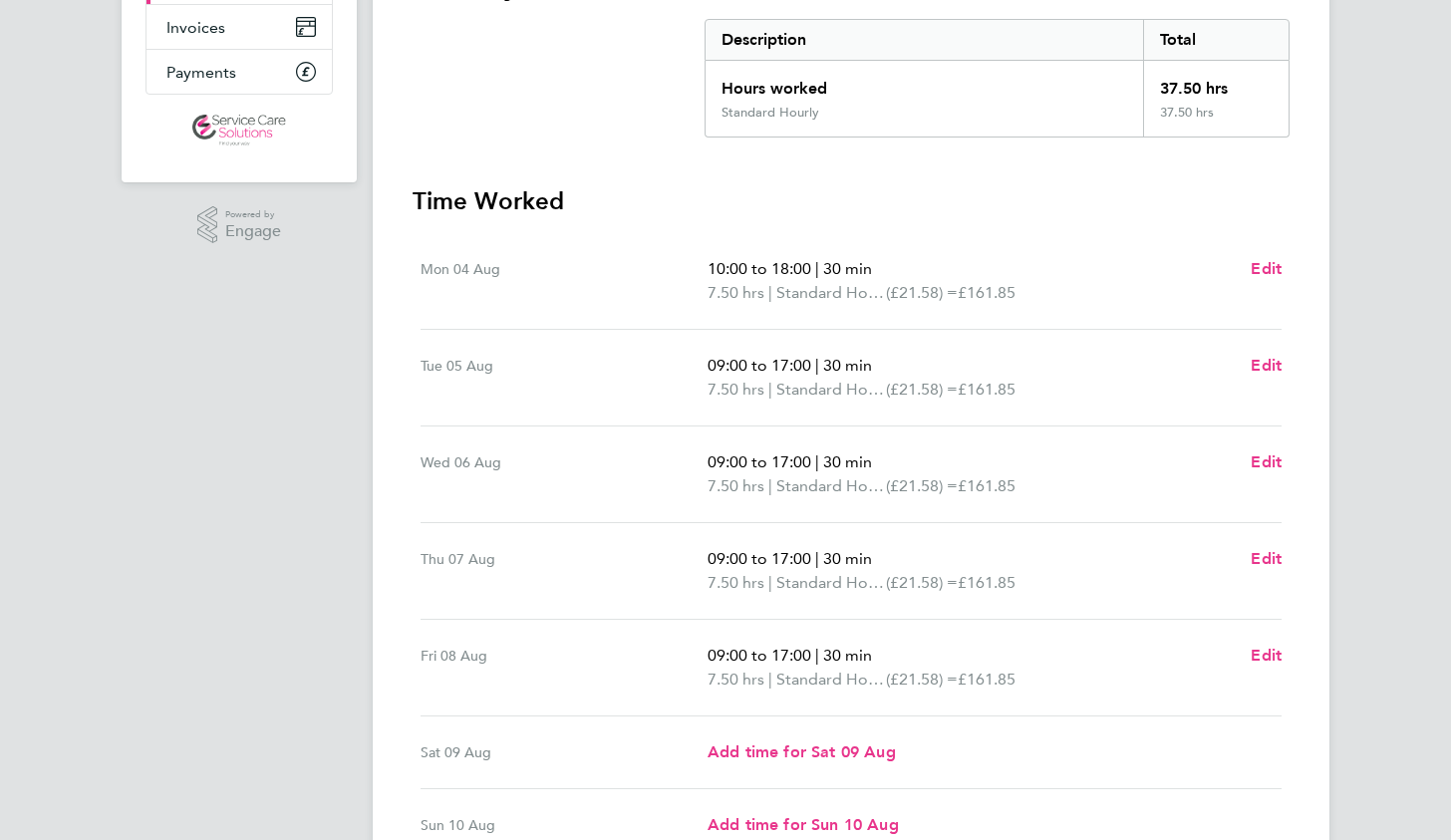 scroll, scrollTop: 335, scrollLeft: 0, axis: vertical 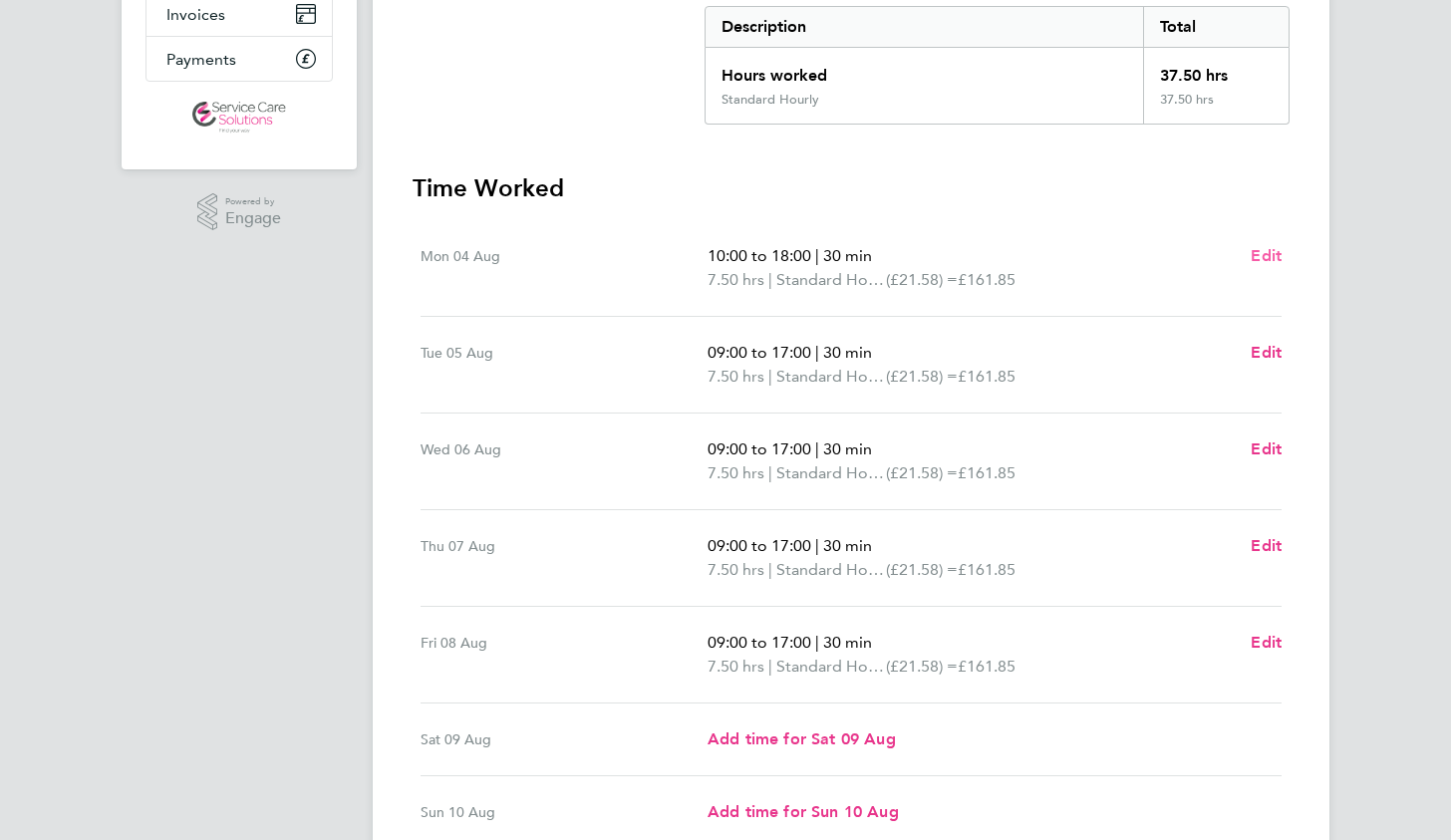 click on "Edit" at bounding box center (1266, 255) 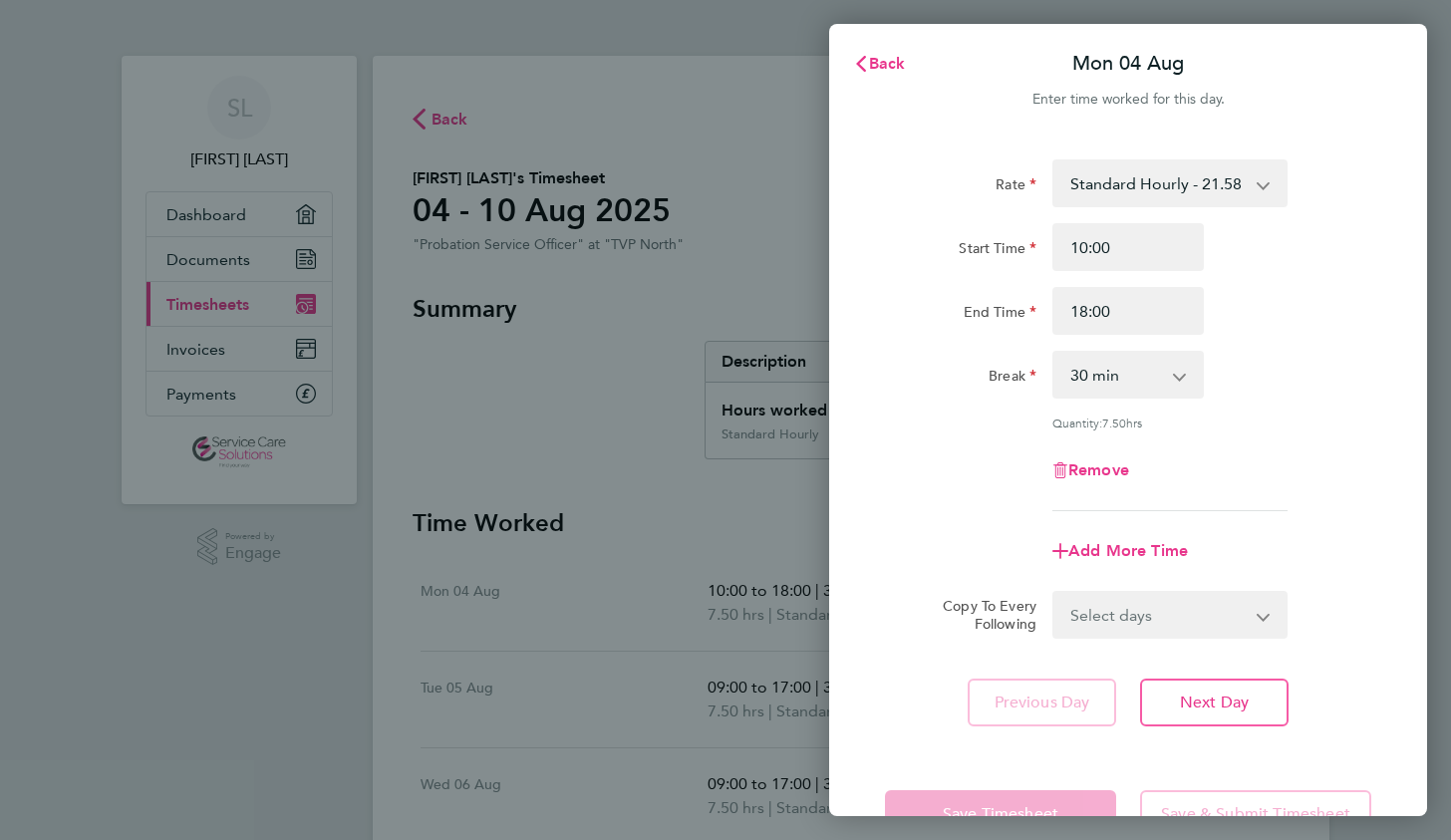 scroll, scrollTop: 0, scrollLeft: 0, axis: both 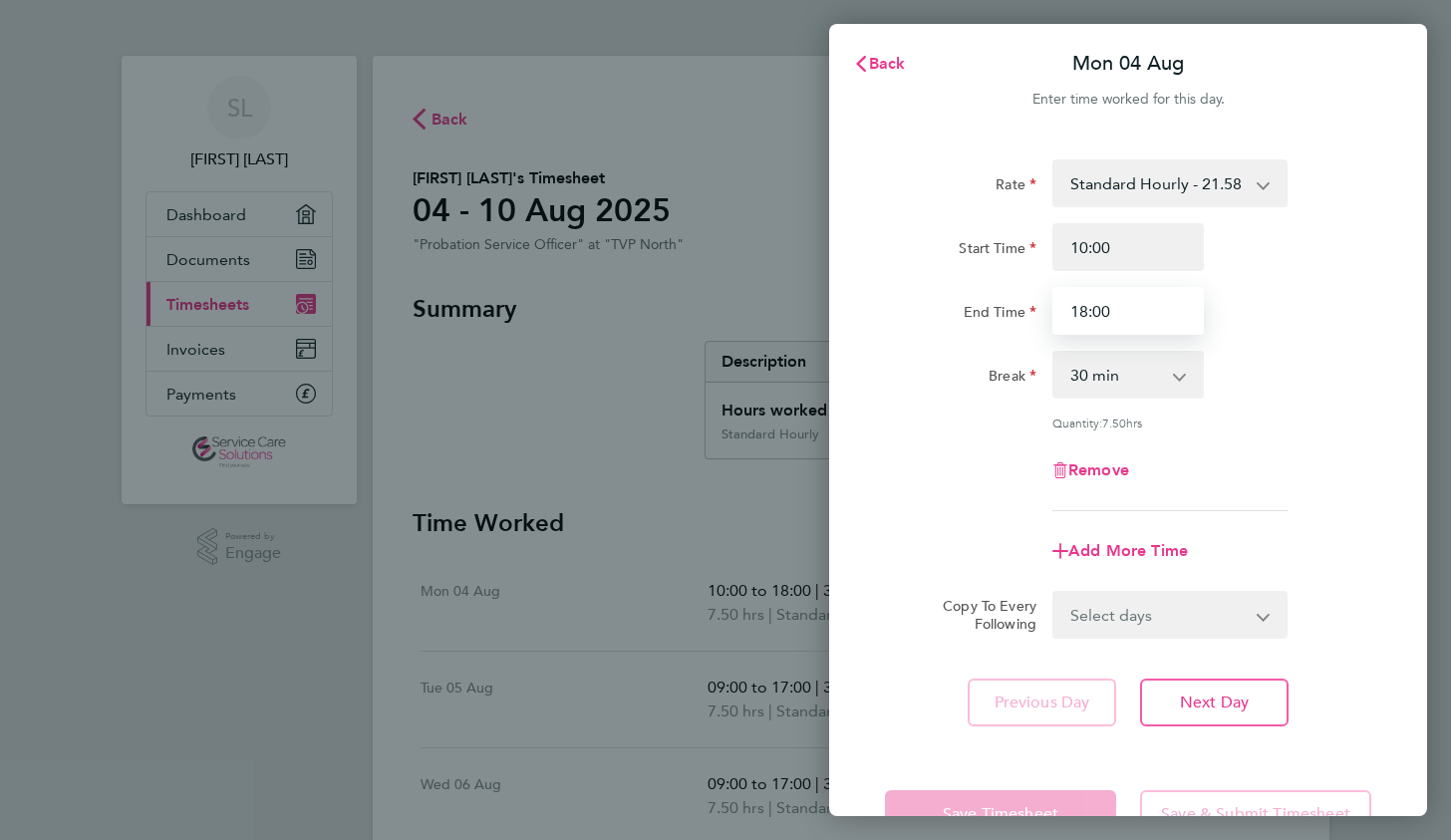 click on "18:00" at bounding box center [1128, 311] 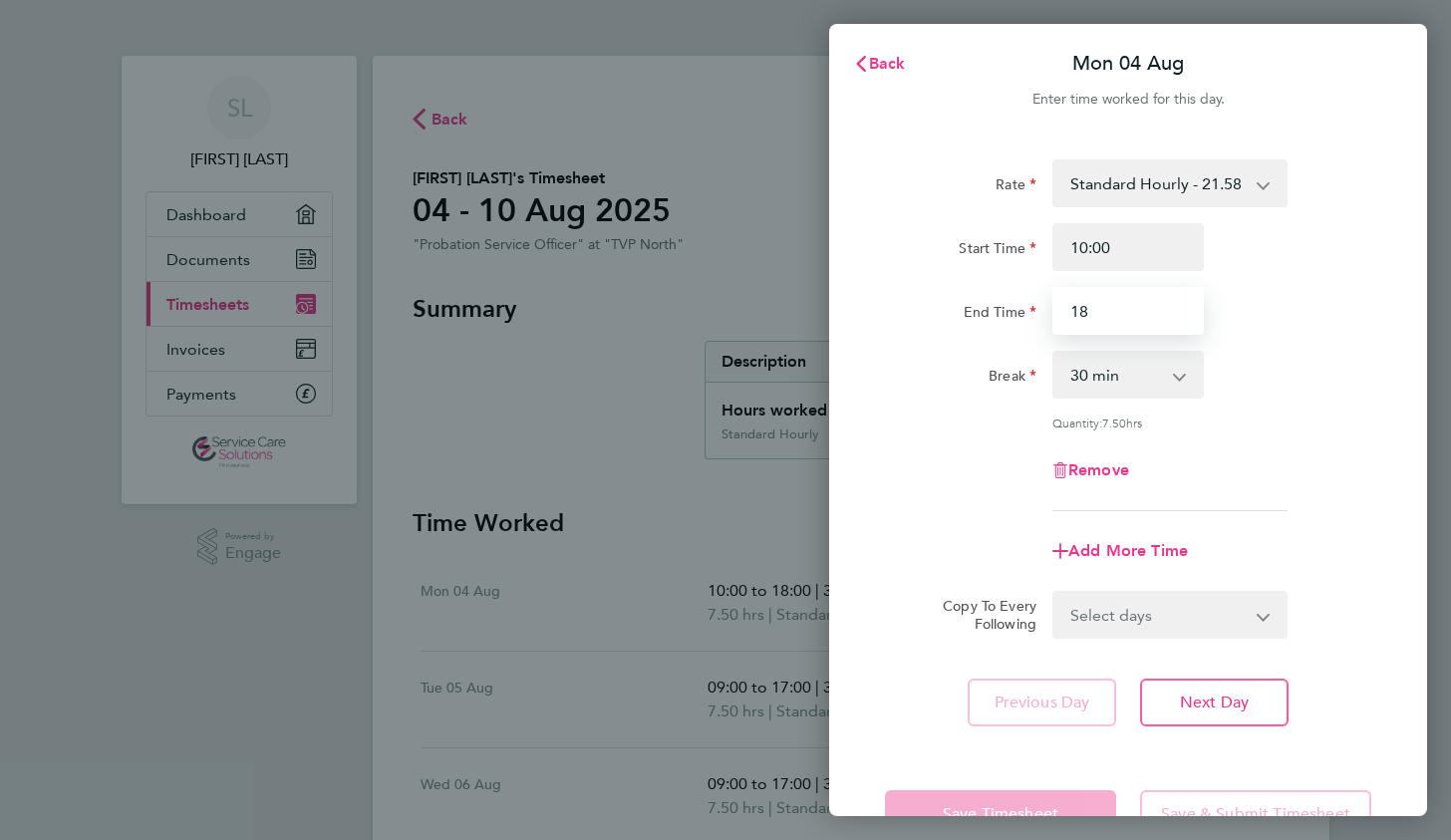 type on "1" 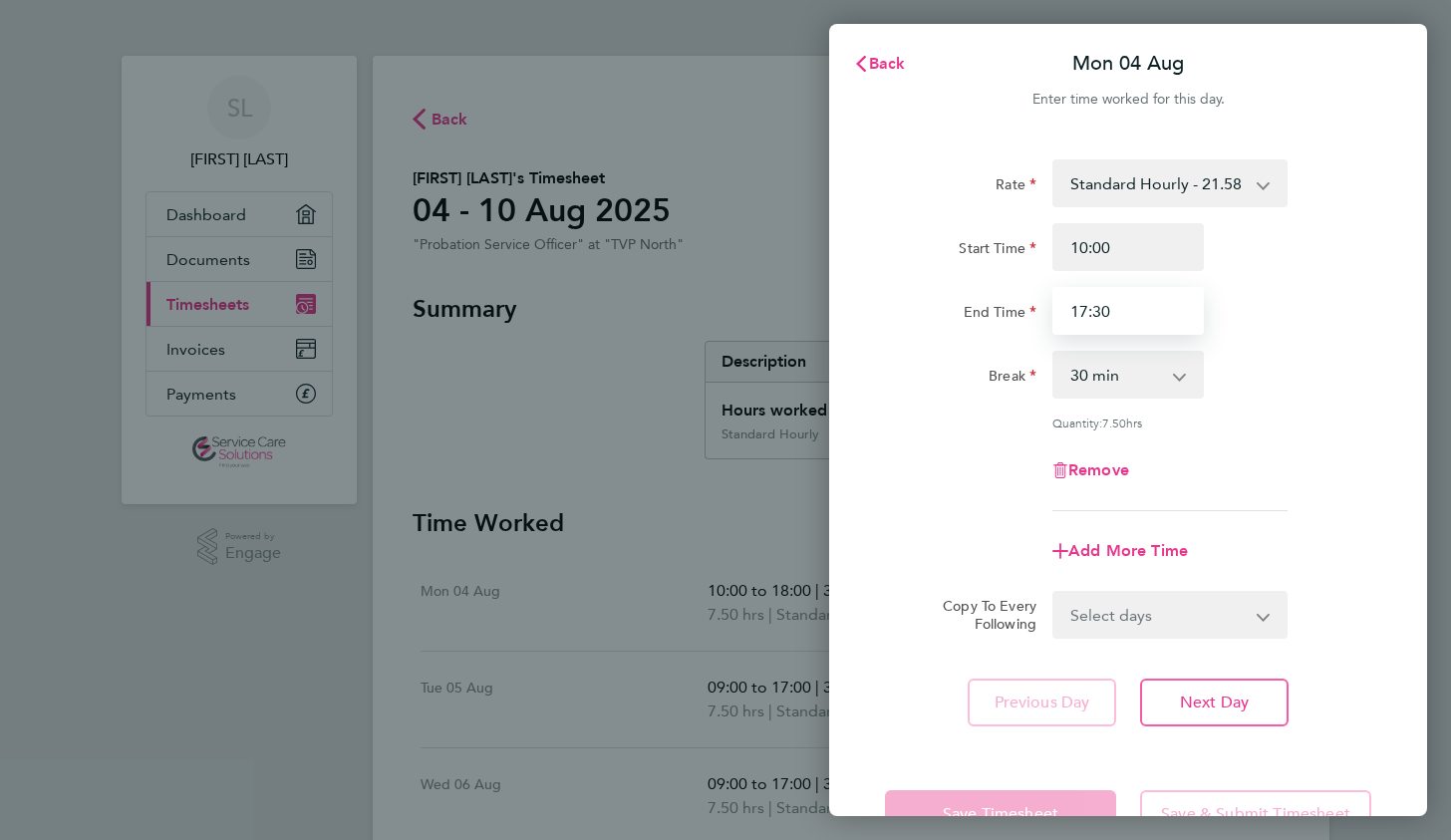 type on "17:30" 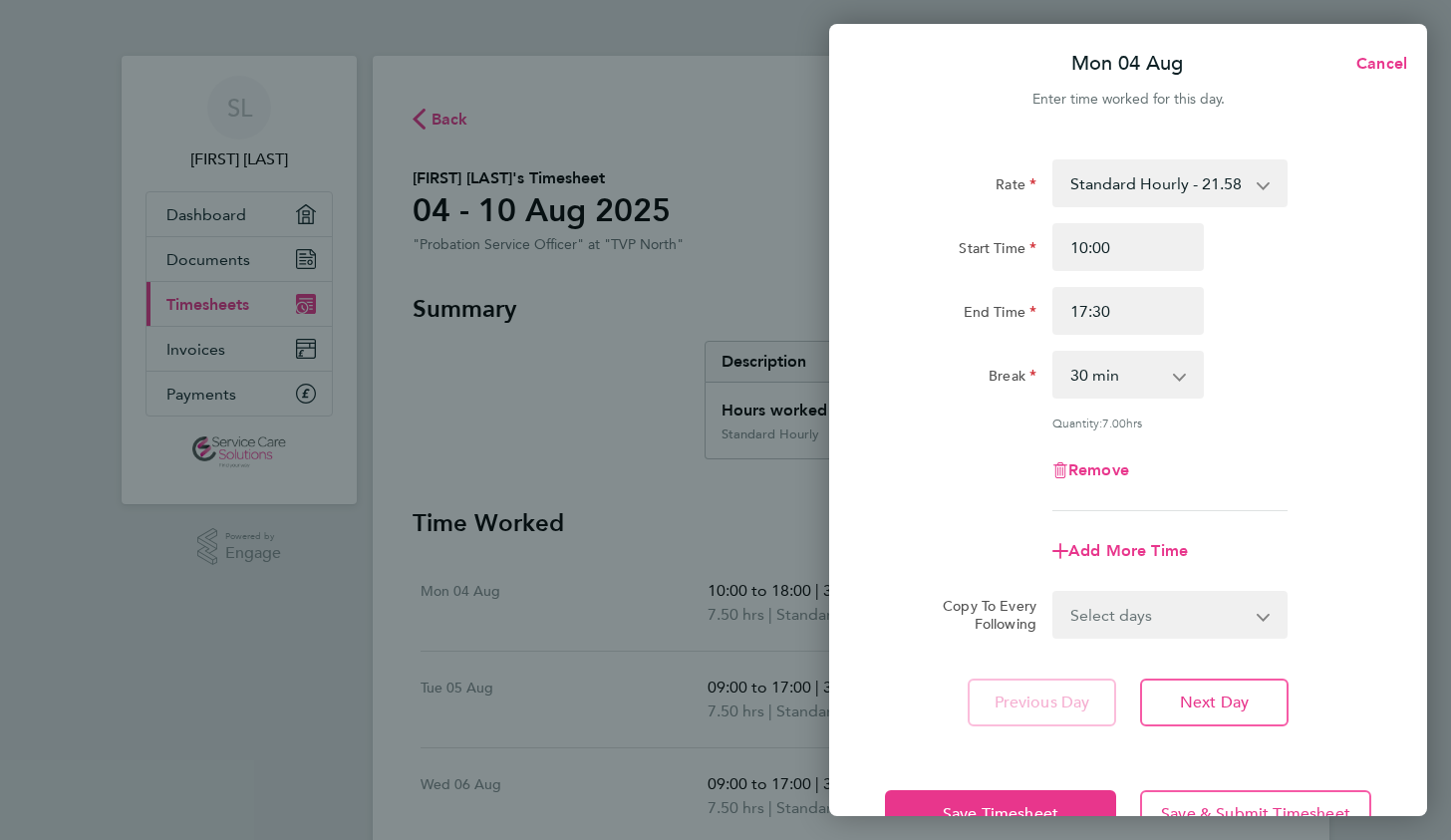 click on "Start Time [TIME] End Time [TIME]" 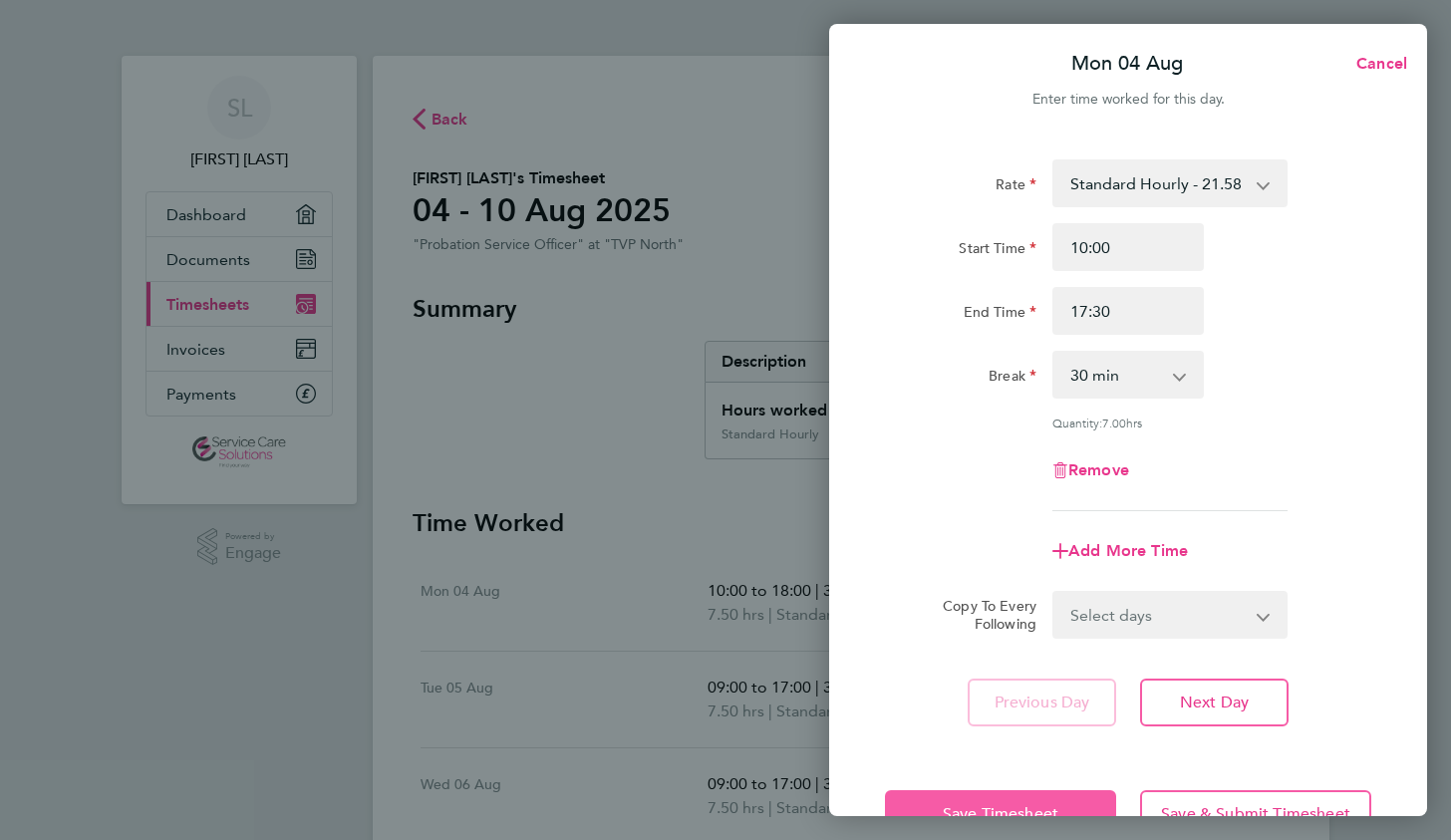 click on "Save Timesheet" 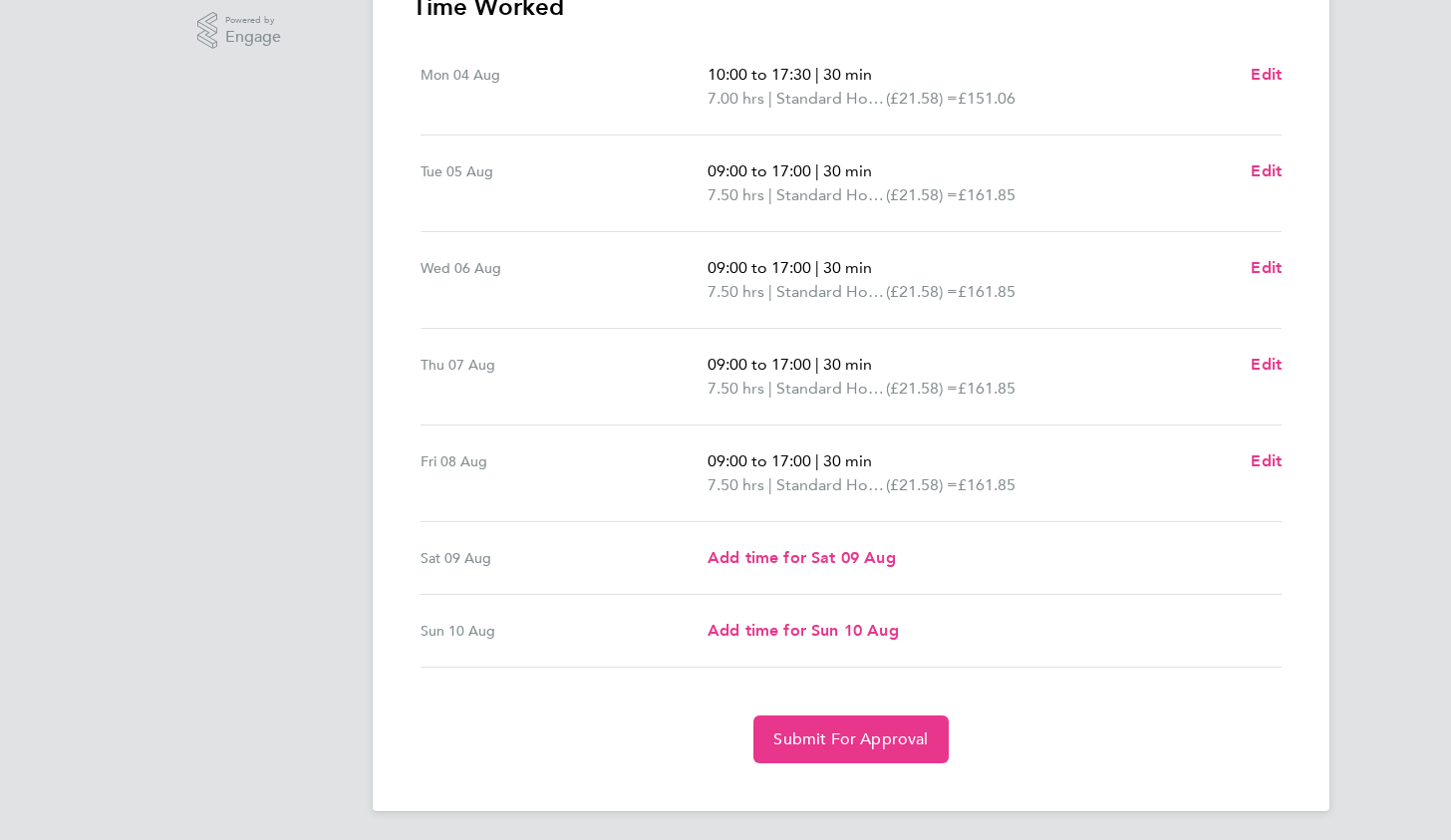 scroll, scrollTop: 0, scrollLeft: 0, axis: both 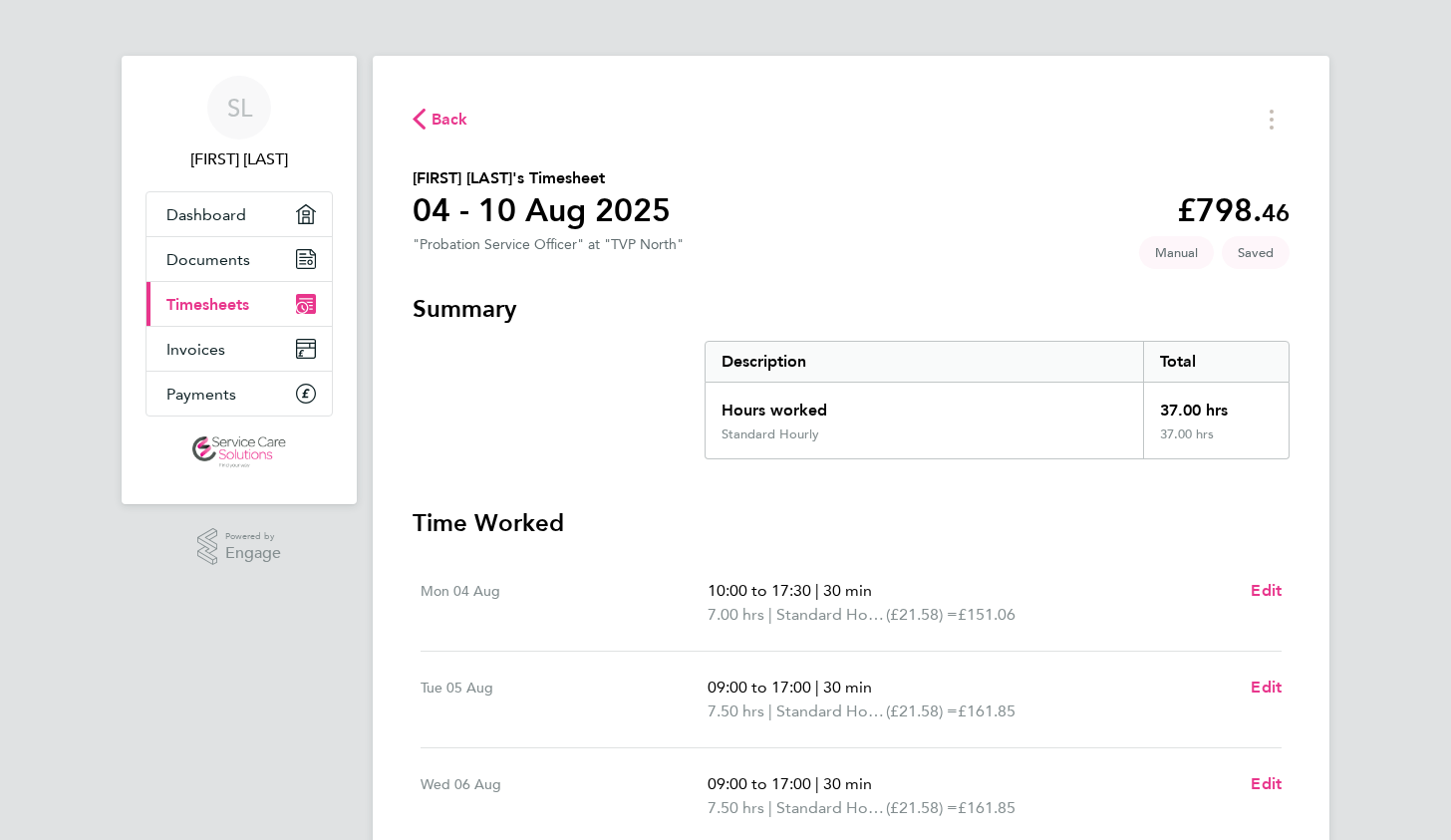 click on "Back" 